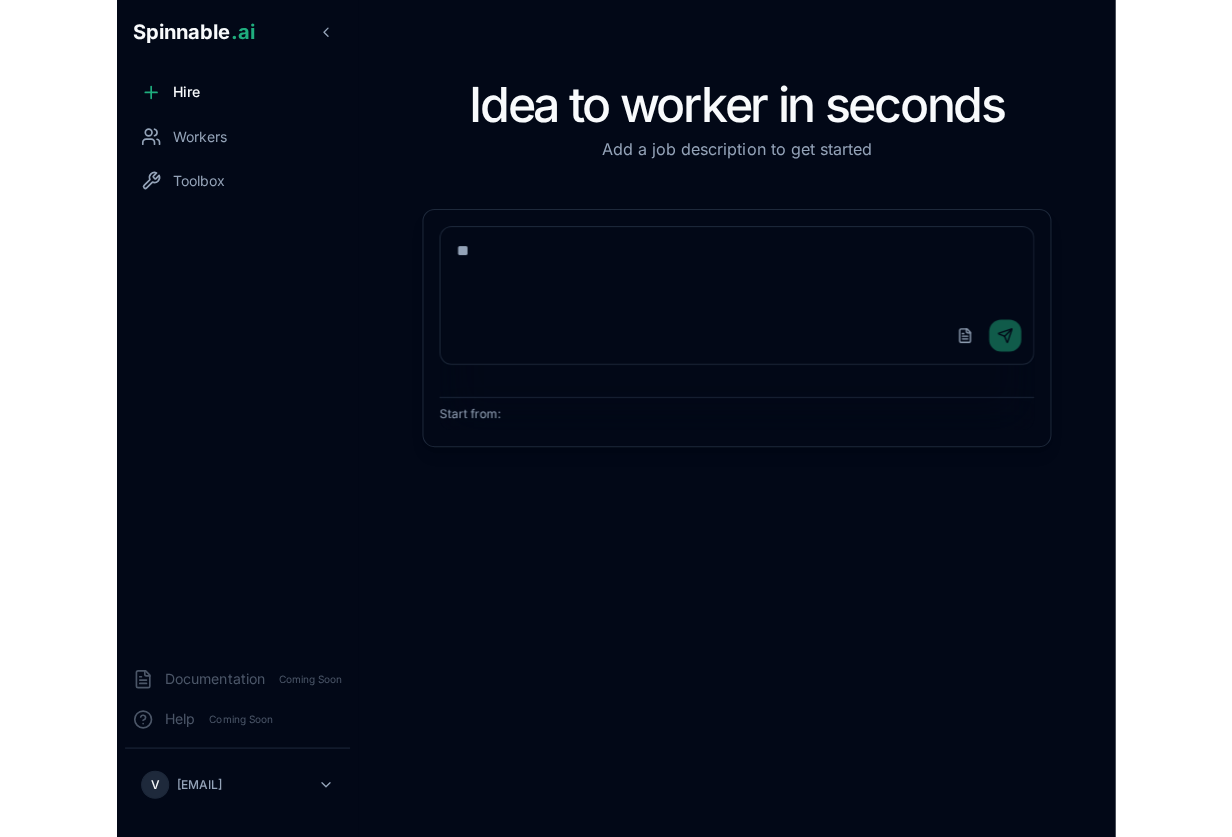 scroll, scrollTop: 0, scrollLeft: 0, axis: both 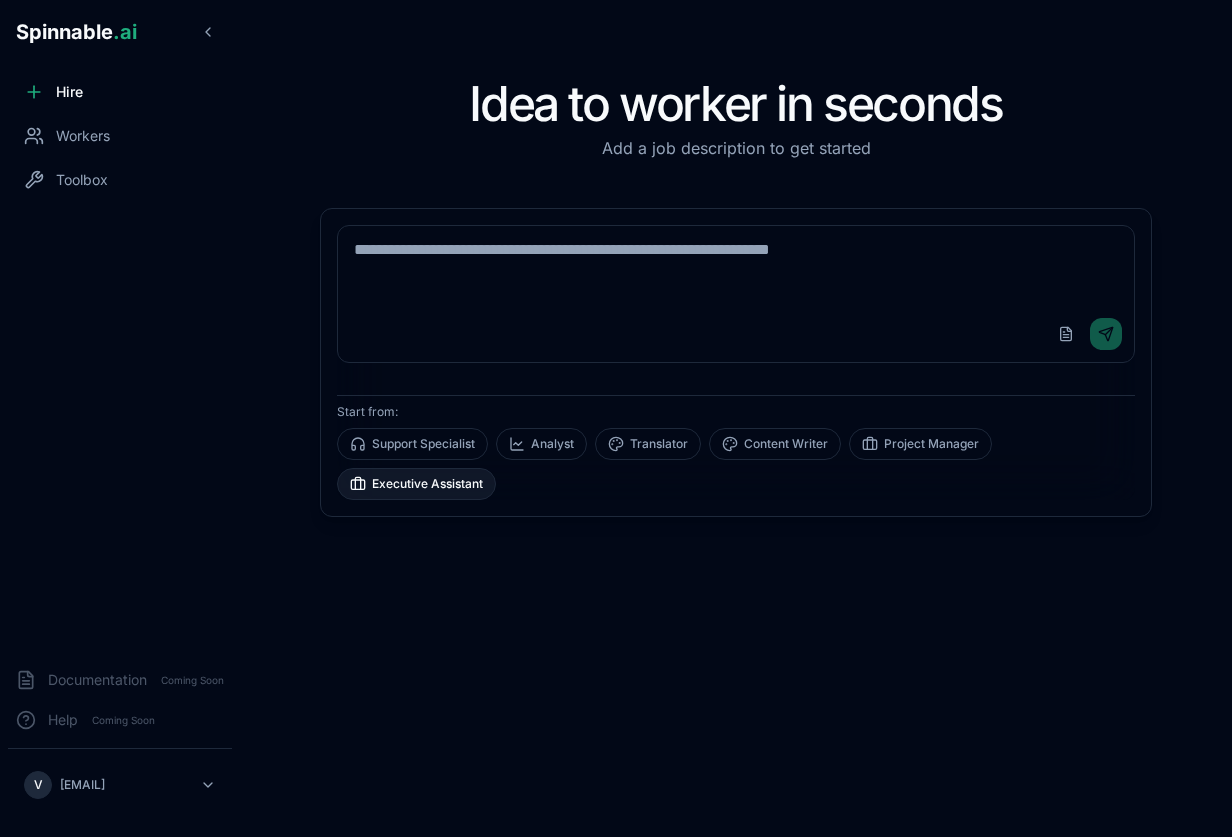 click on "Executive Assistant" at bounding box center [416, 484] 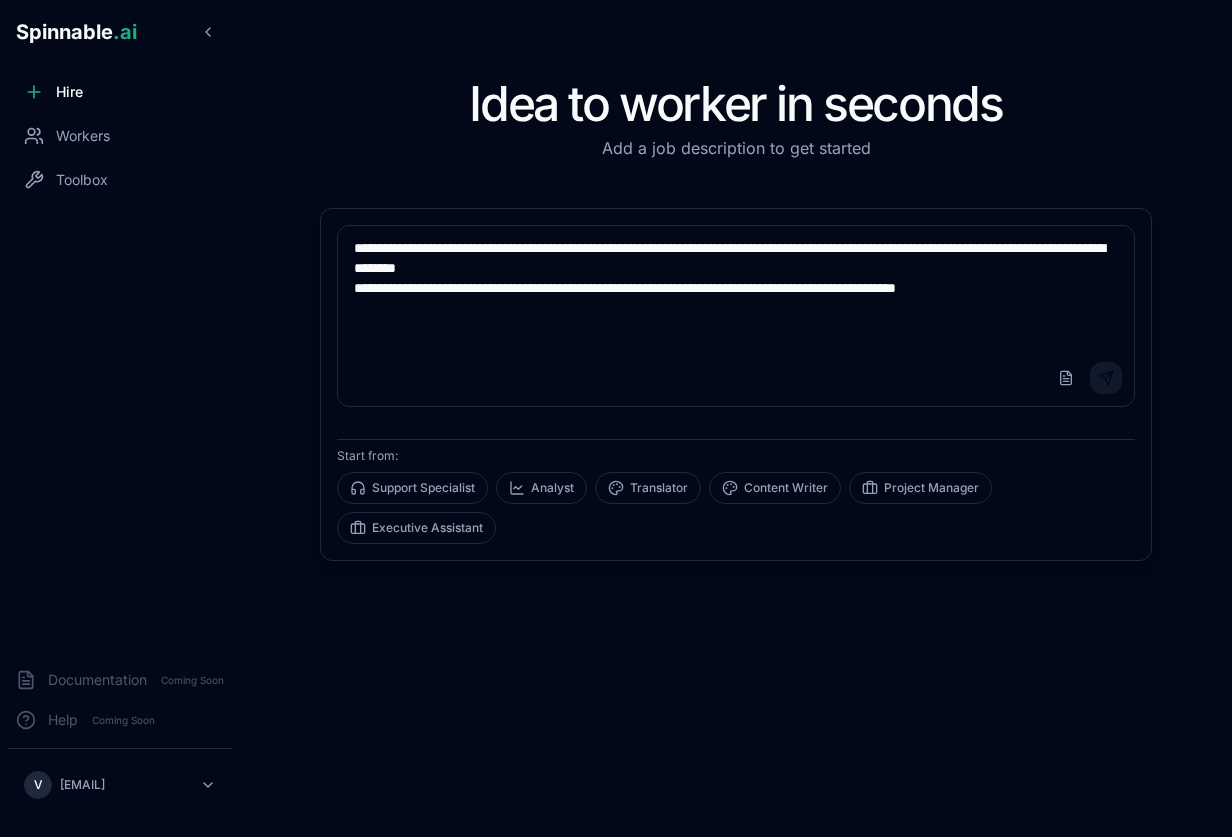 click on "Send" at bounding box center (1106, 378) 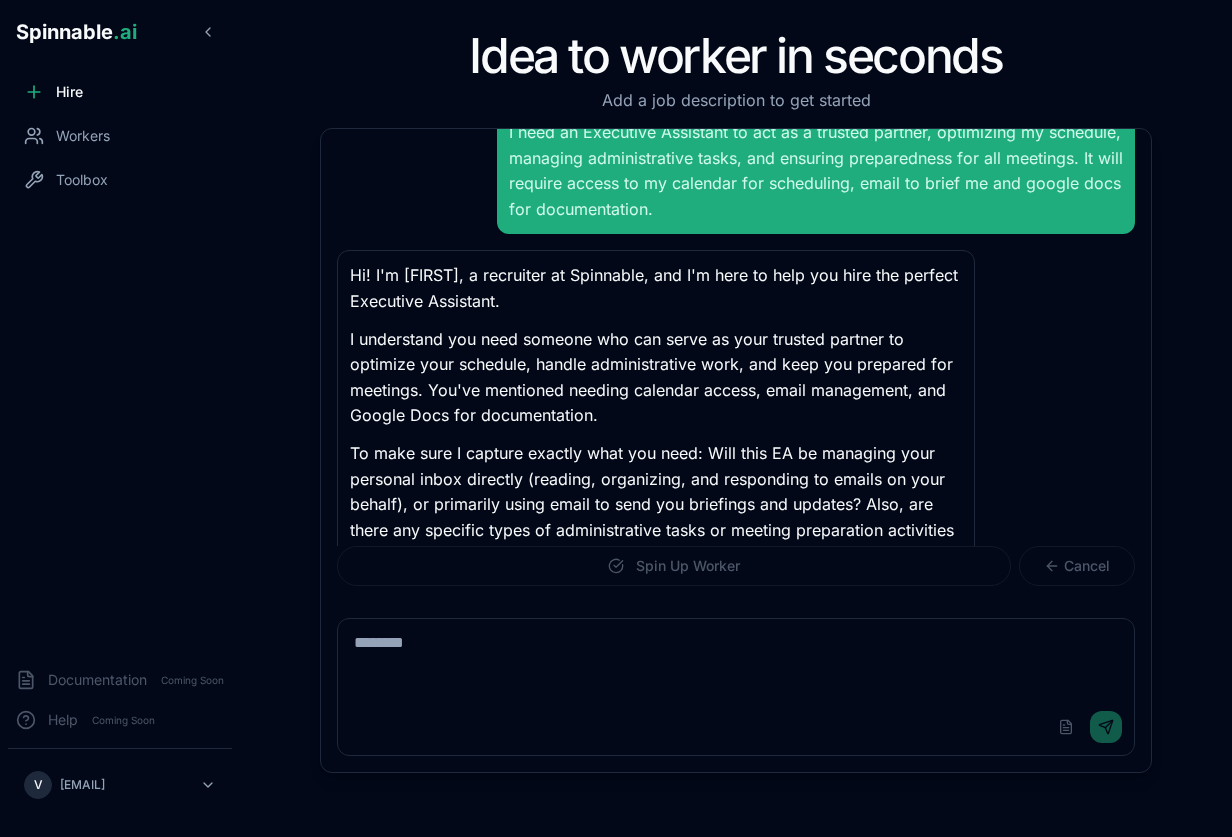 scroll, scrollTop: 89, scrollLeft: 0, axis: vertical 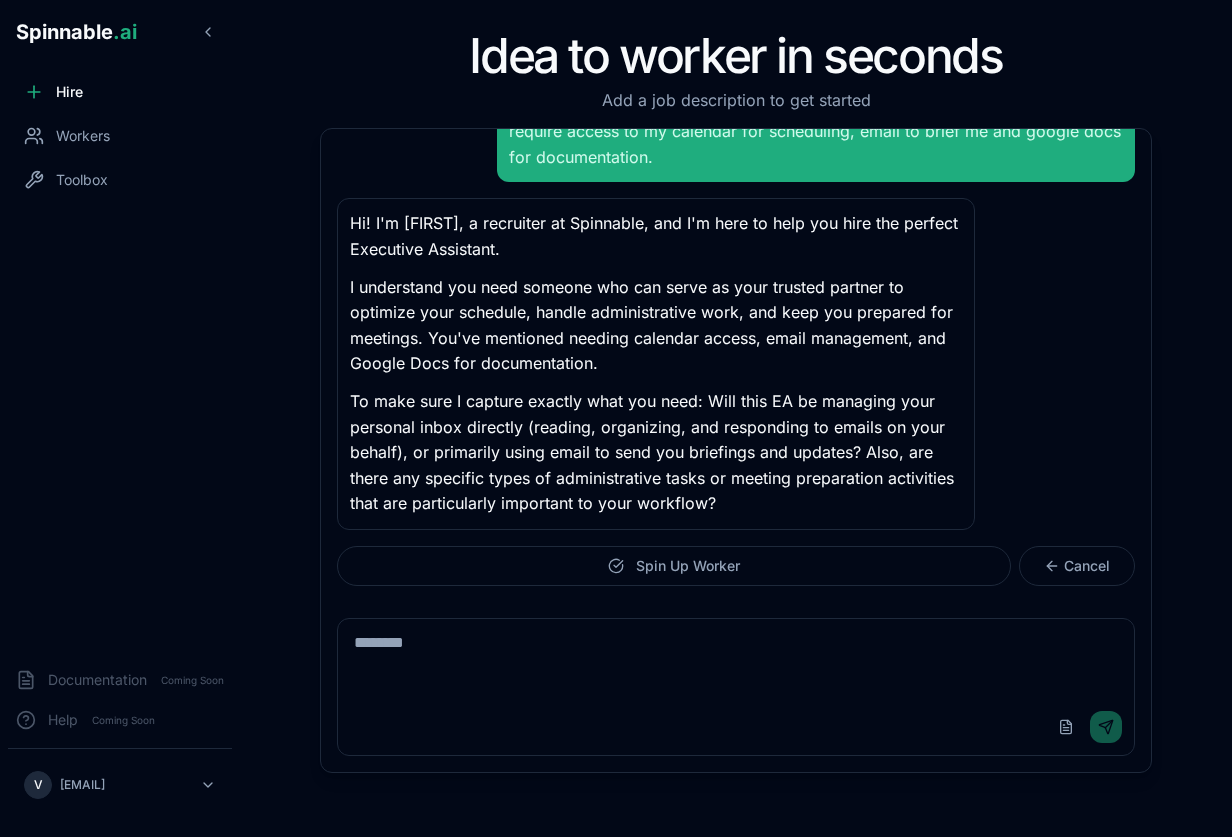 click at bounding box center [736, 659] 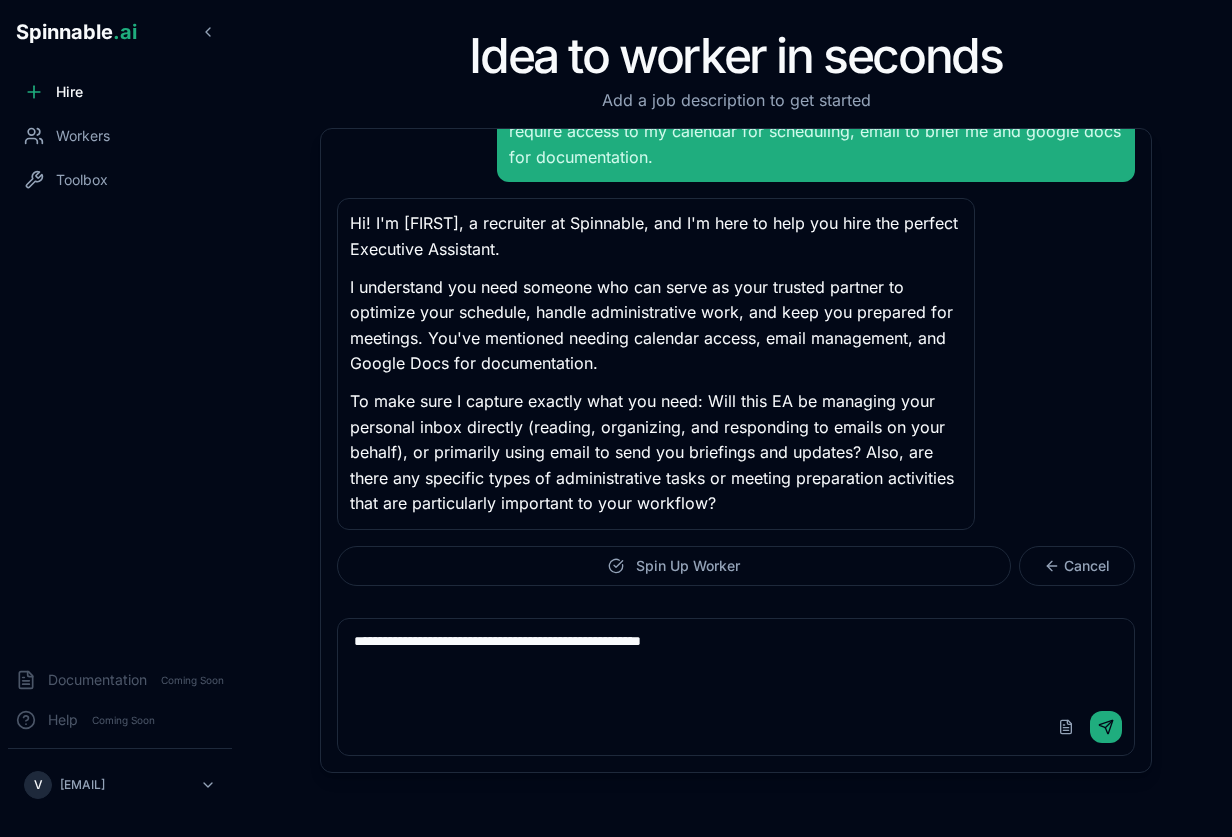 click on "**********" at bounding box center [736, 659] 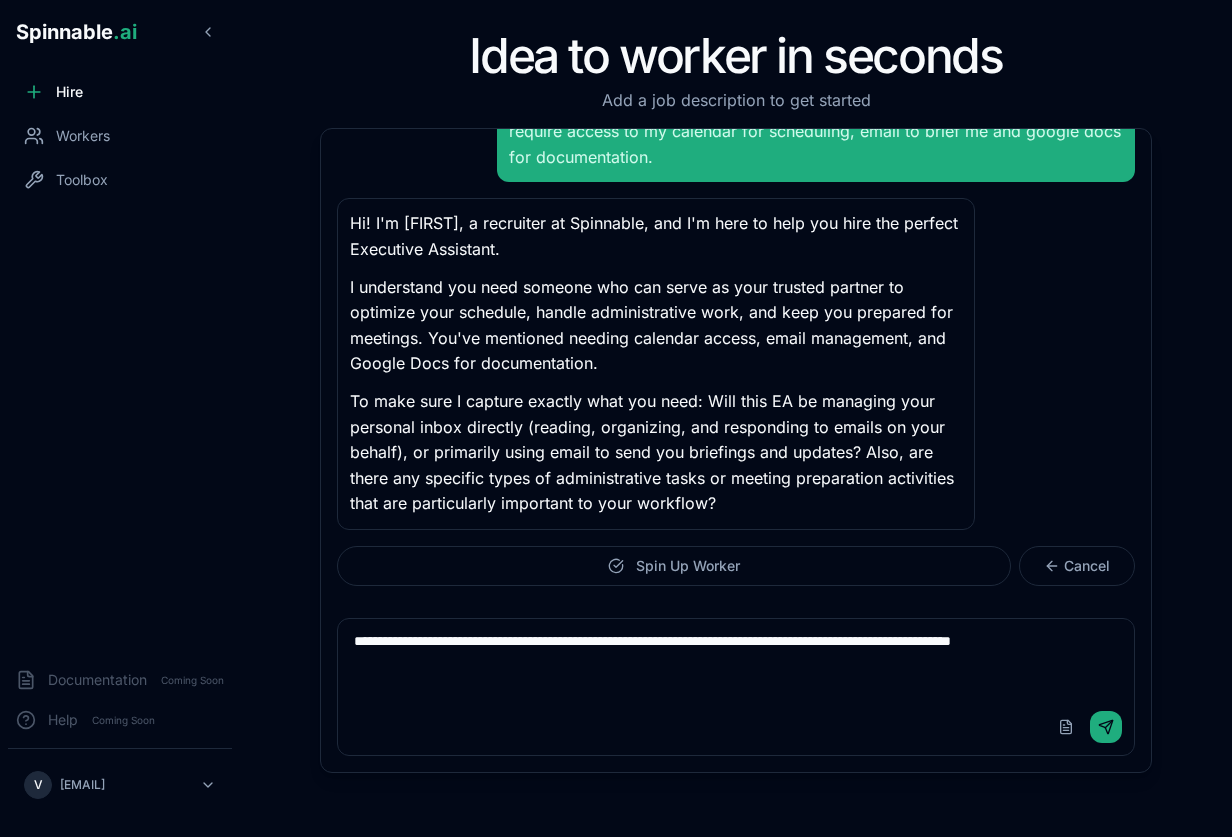 type on "**********" 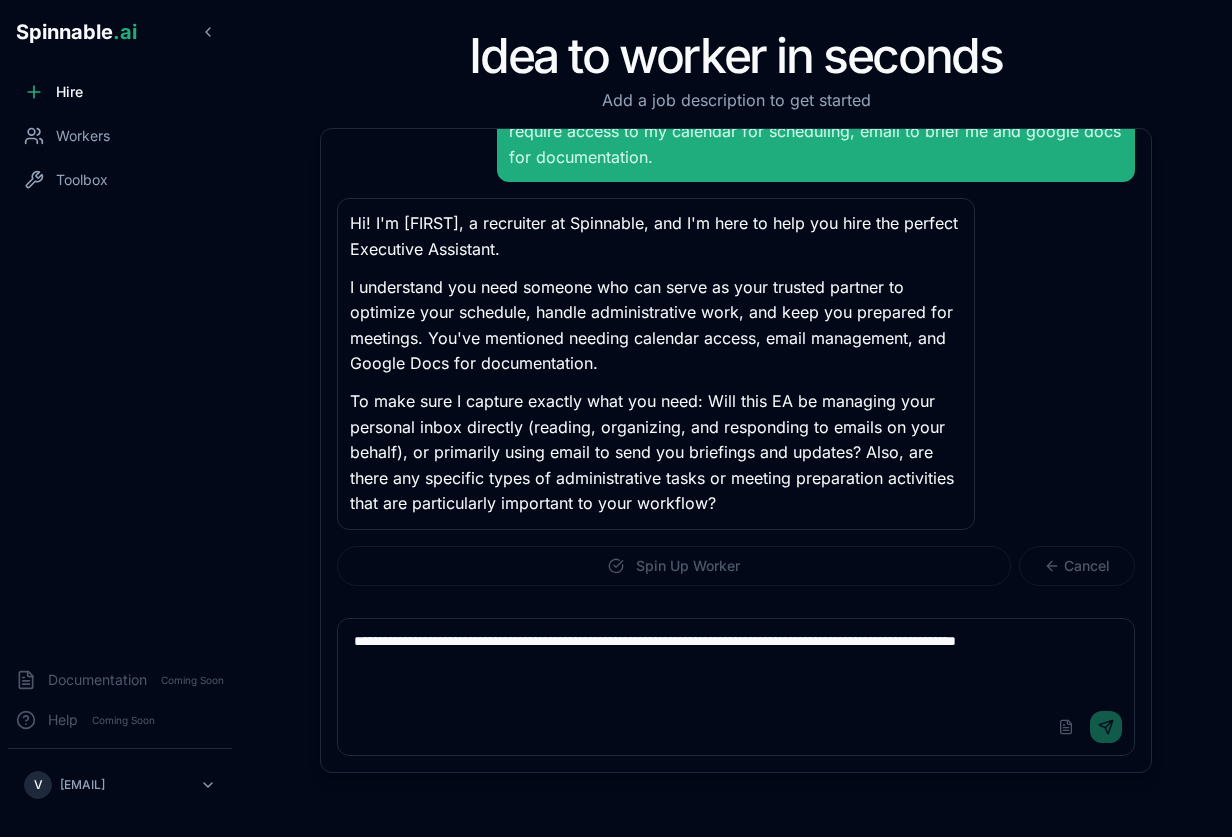 type 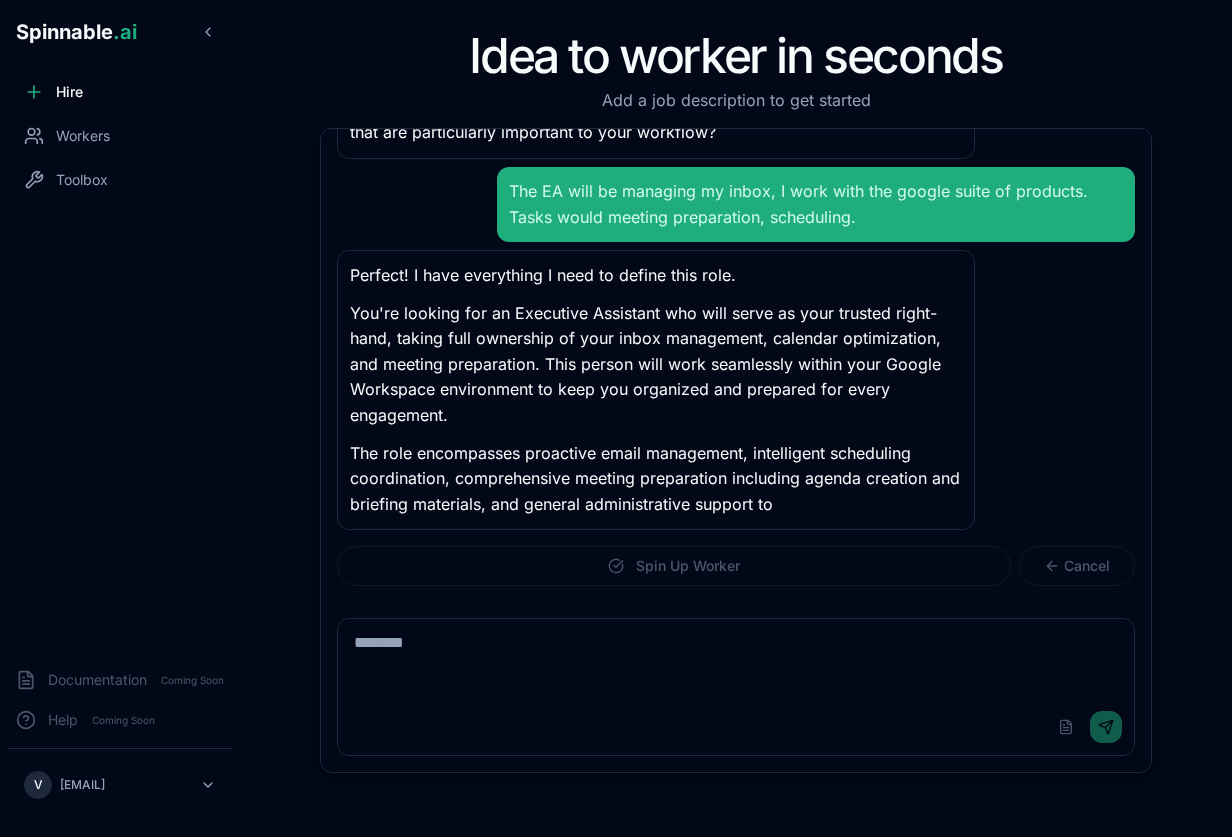 scroll, scrollTop: 486, scrollLeft: 0, axis: vertical 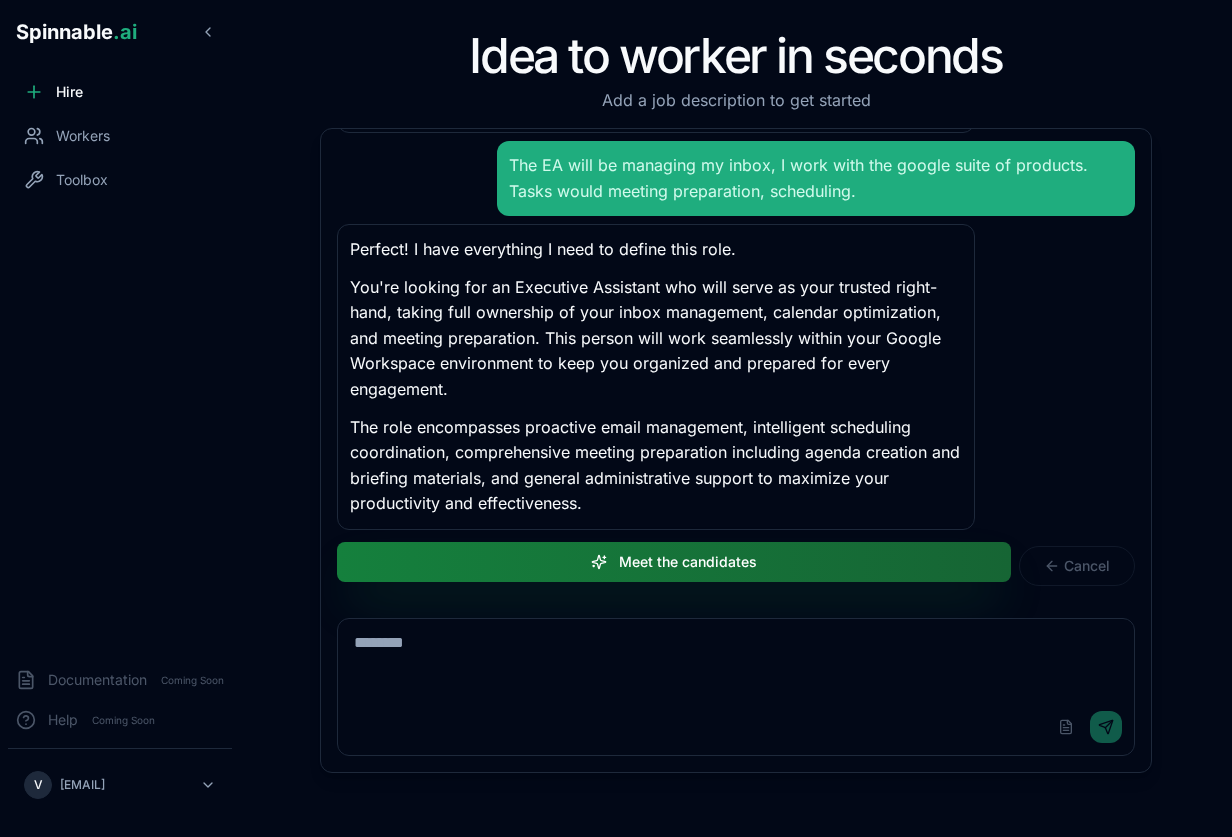 click on "Meet the candidates" at bounding box center (674, 562) 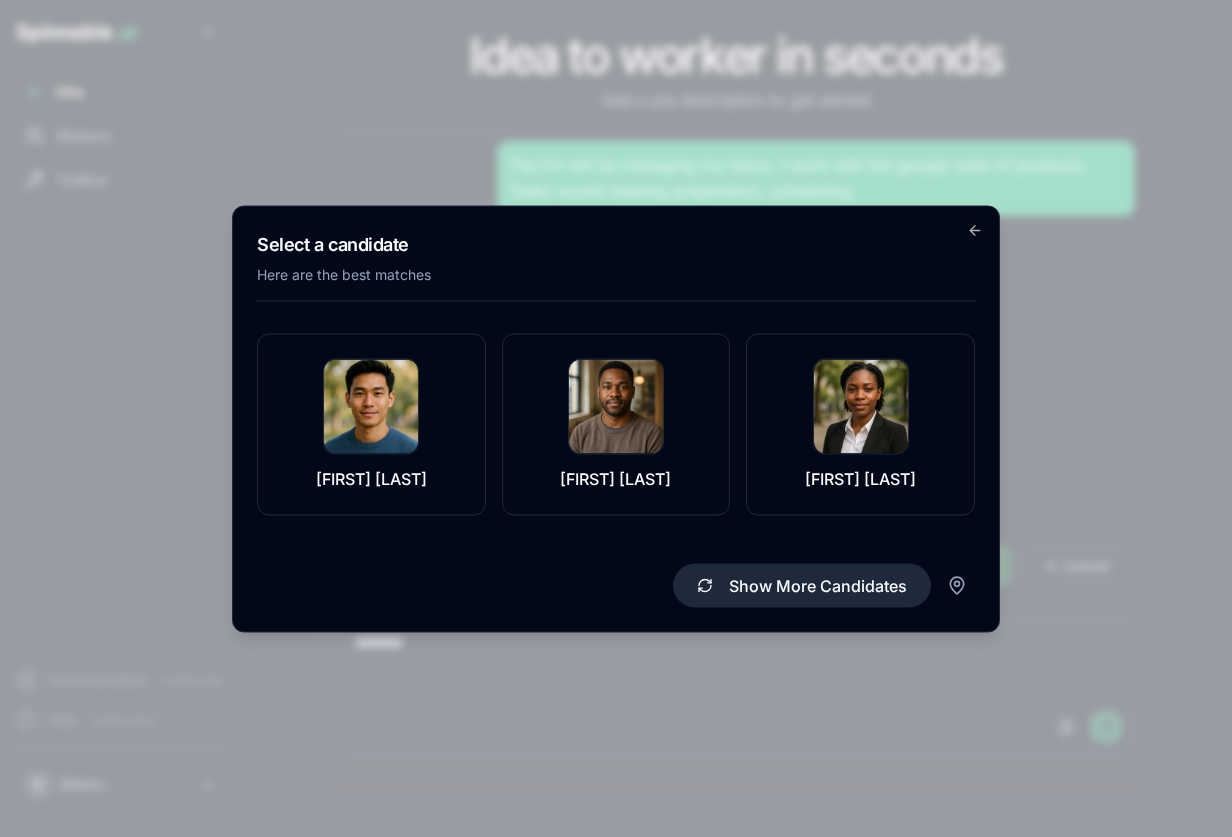 click on "Show More Candidates" at bounding box center (802, 585) 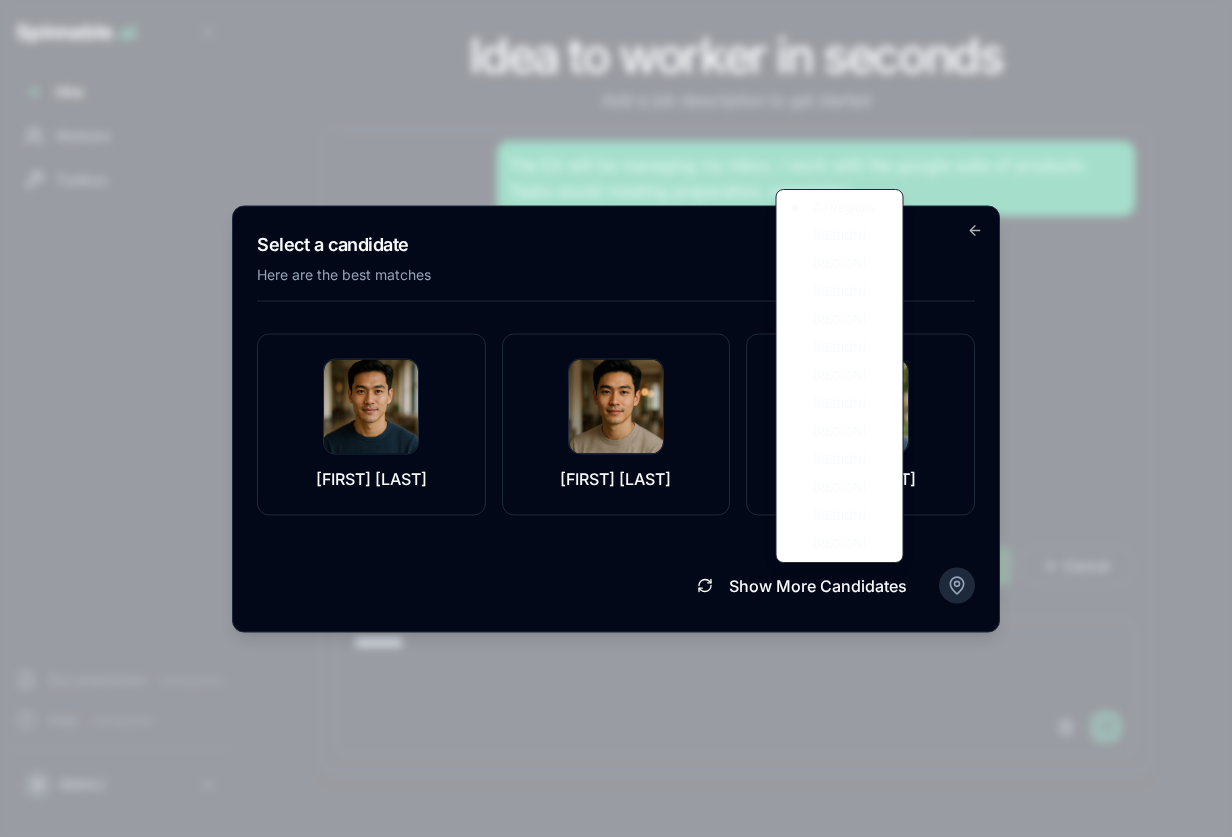 click 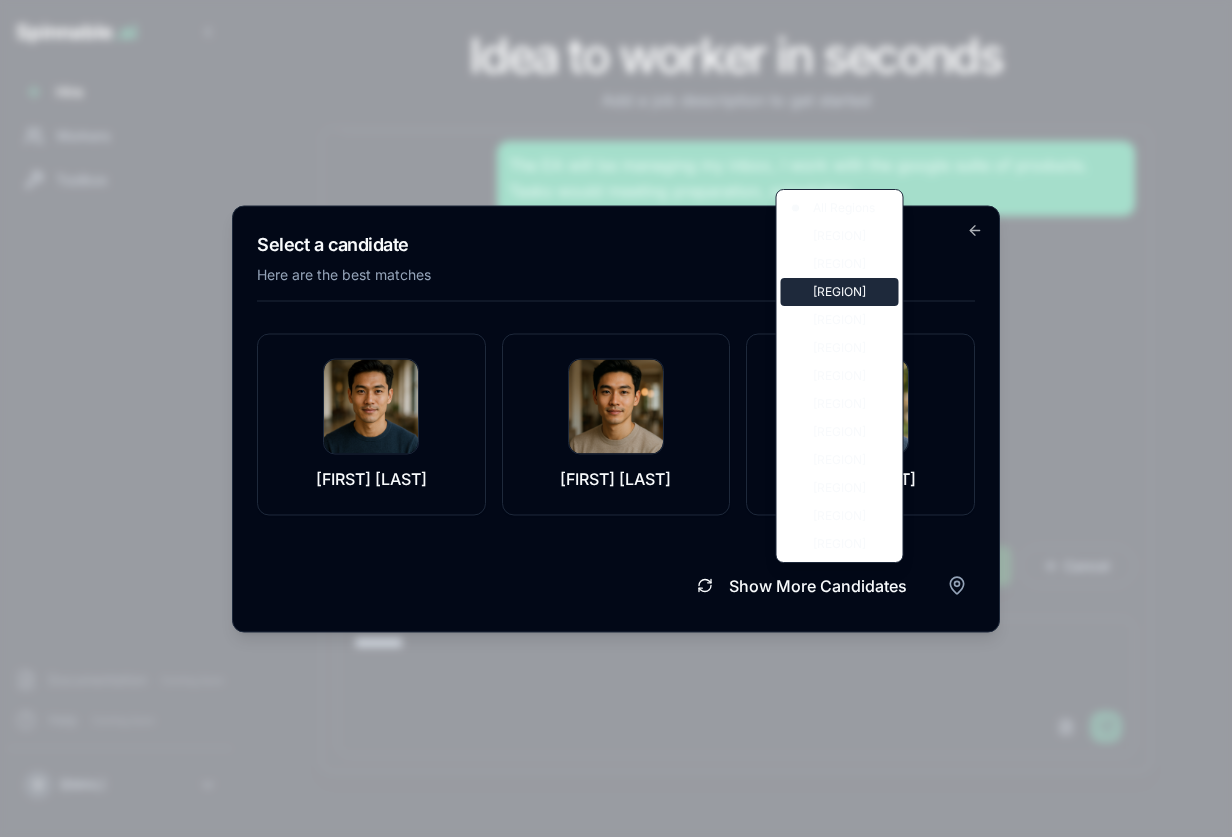 click on "Latin America" at bounding box center (840, 292) 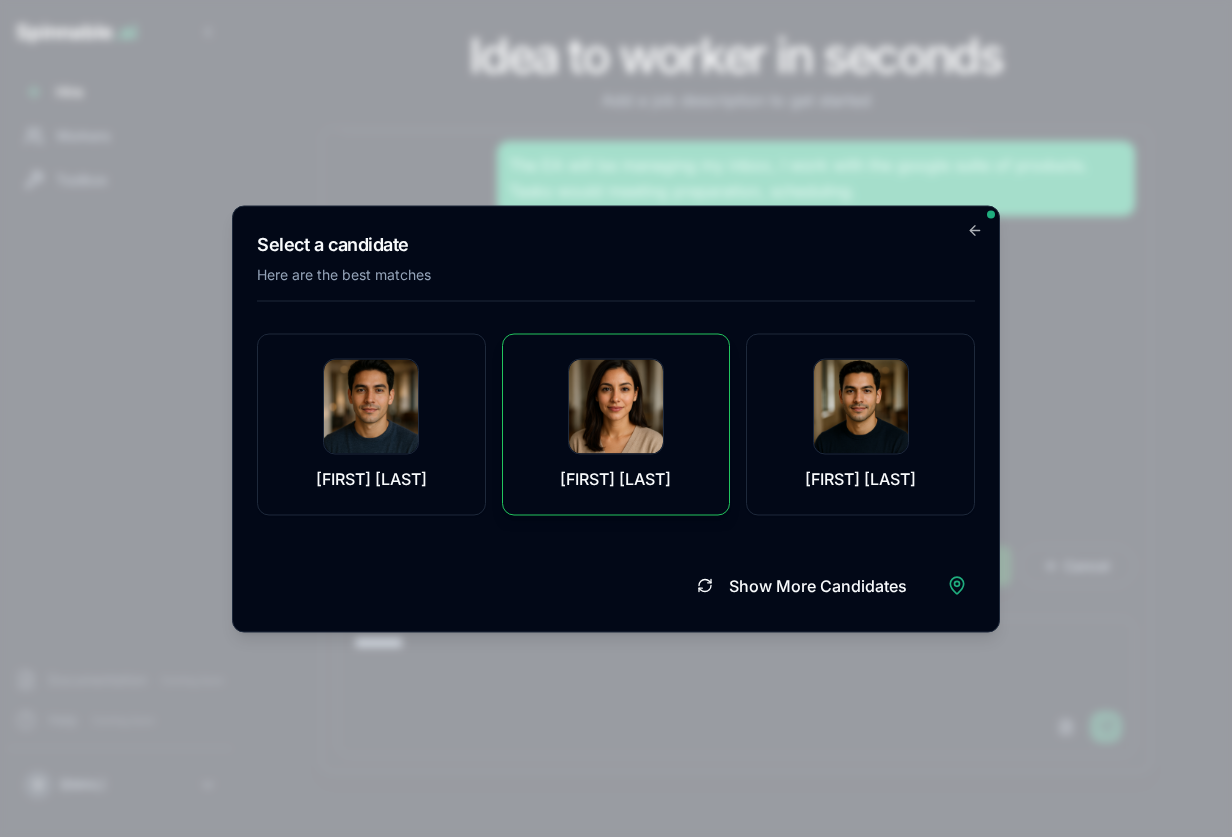 click at bounding box center (616, 406) 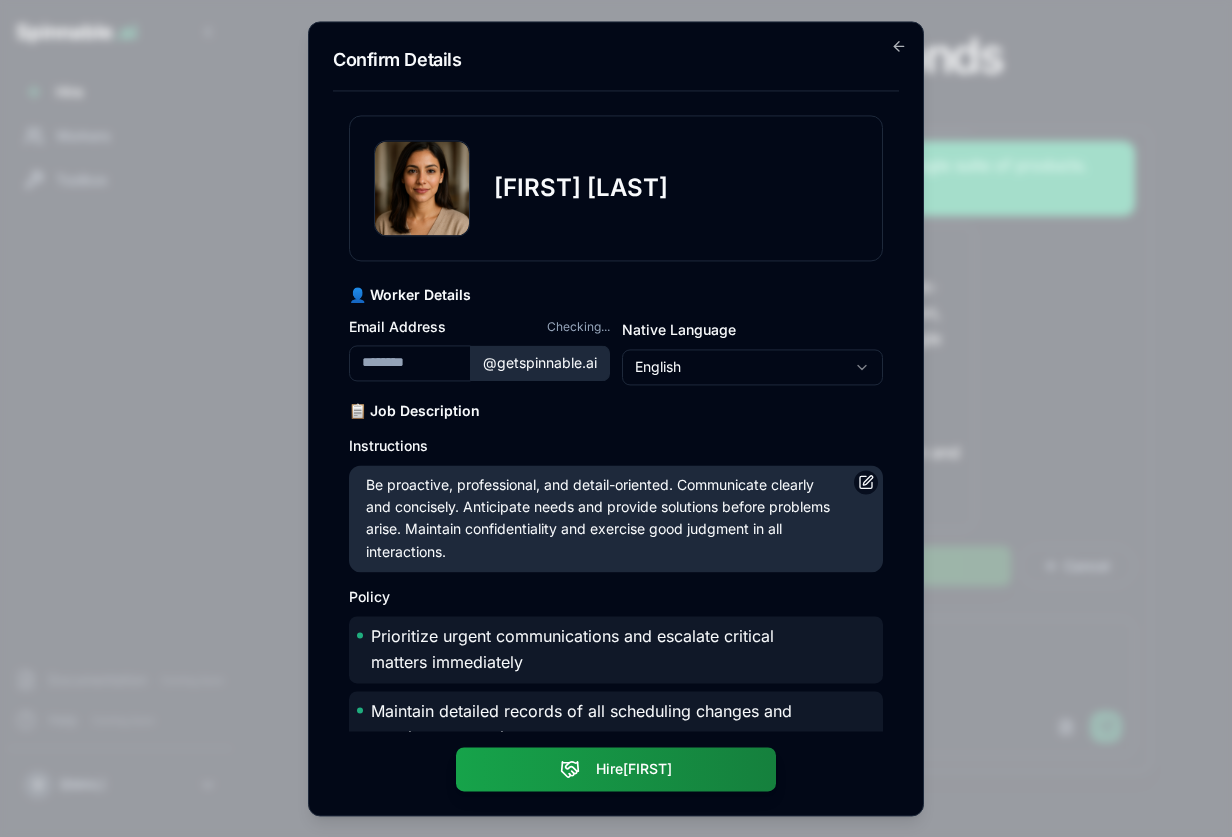 type on "**********" 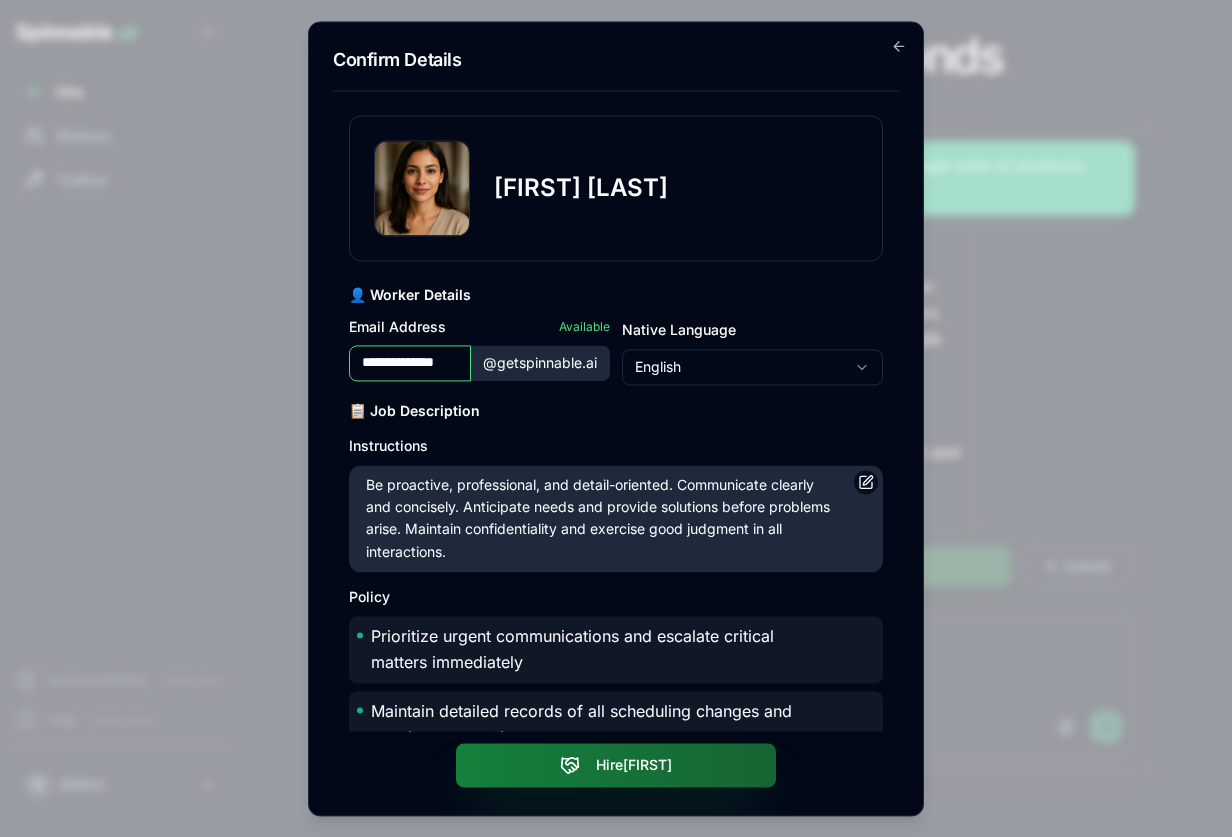 click on "Hire  Bianca" at bounding box center (616, 765) 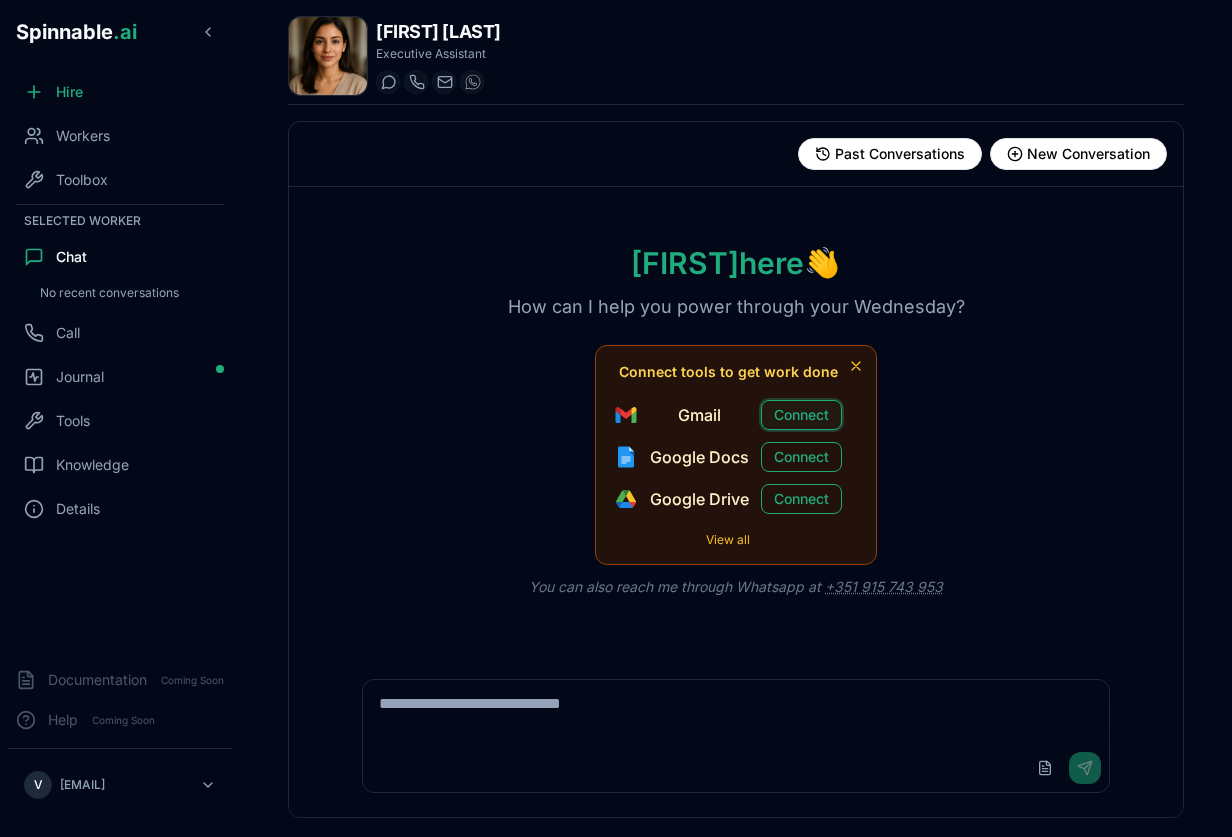 click on "Connect" at bounding box center (801, 415) 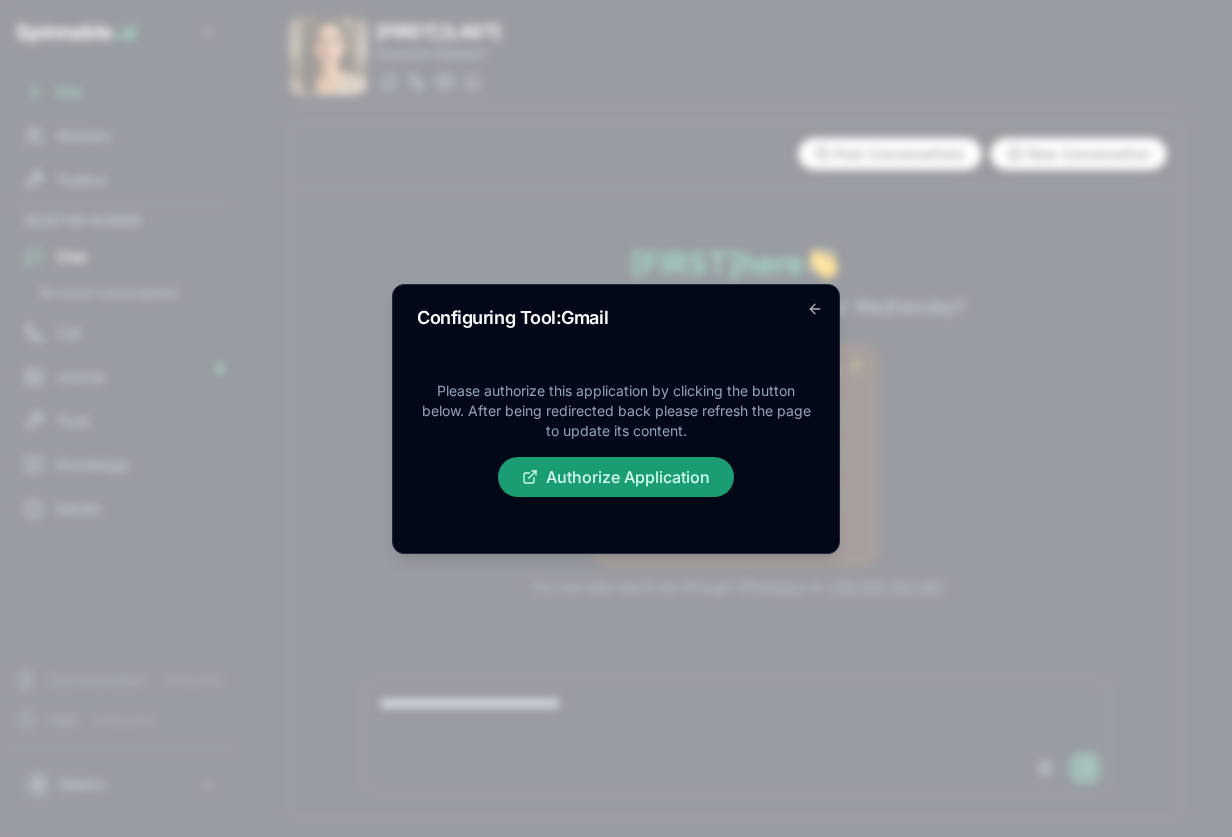 click on "Authorize Application" at bounding box center [616, 477] 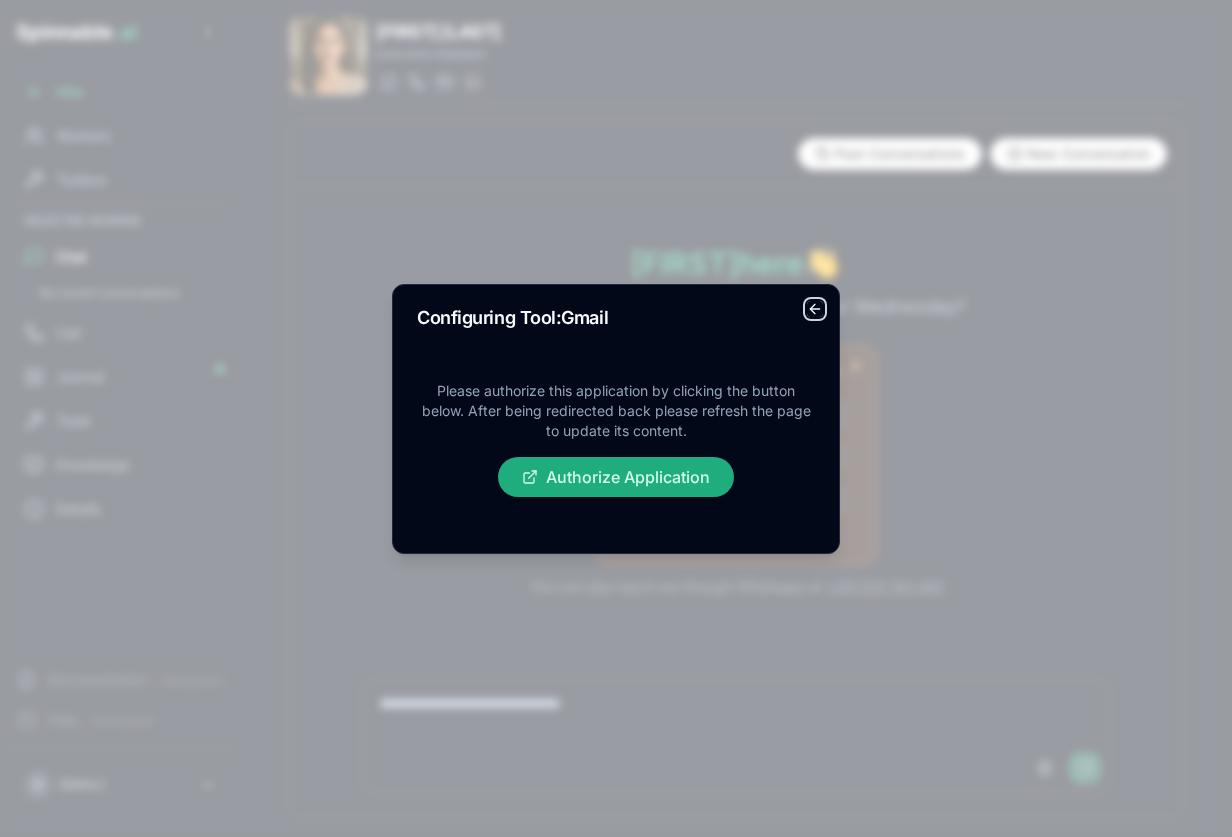 click 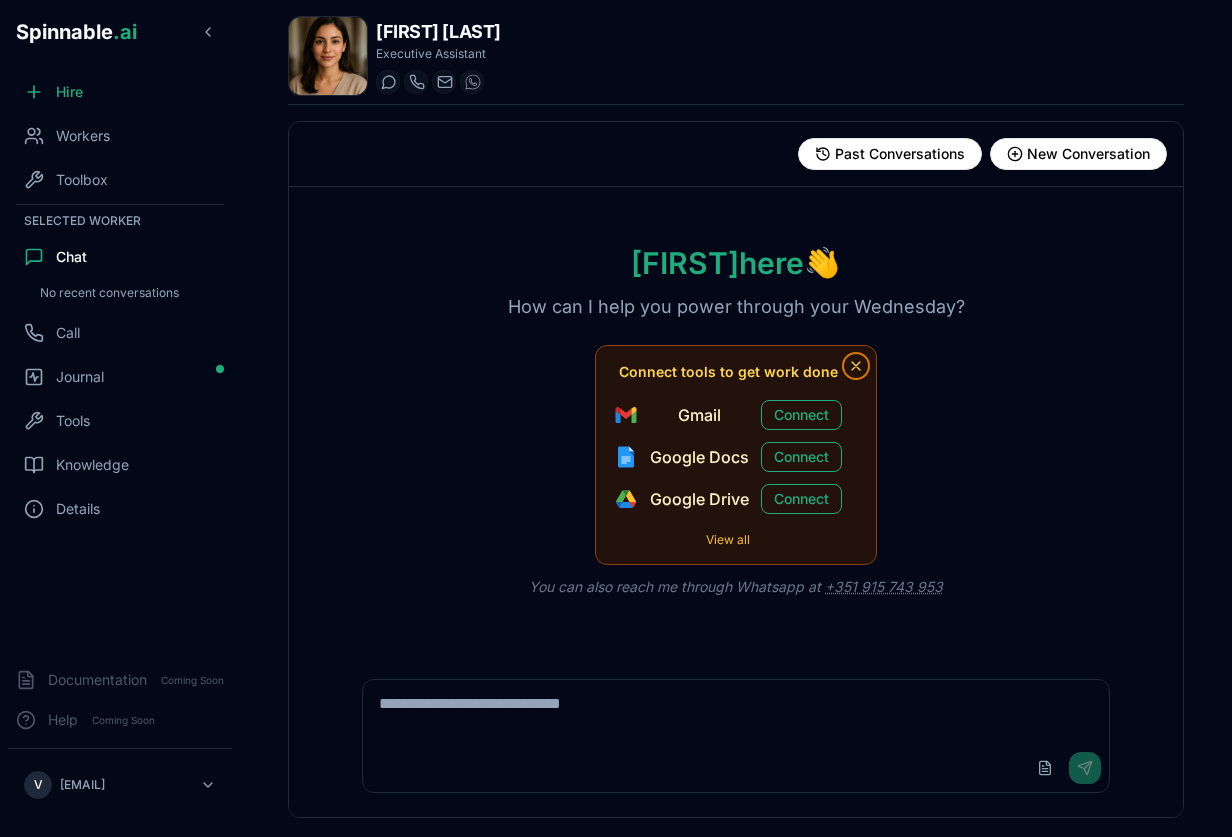 click 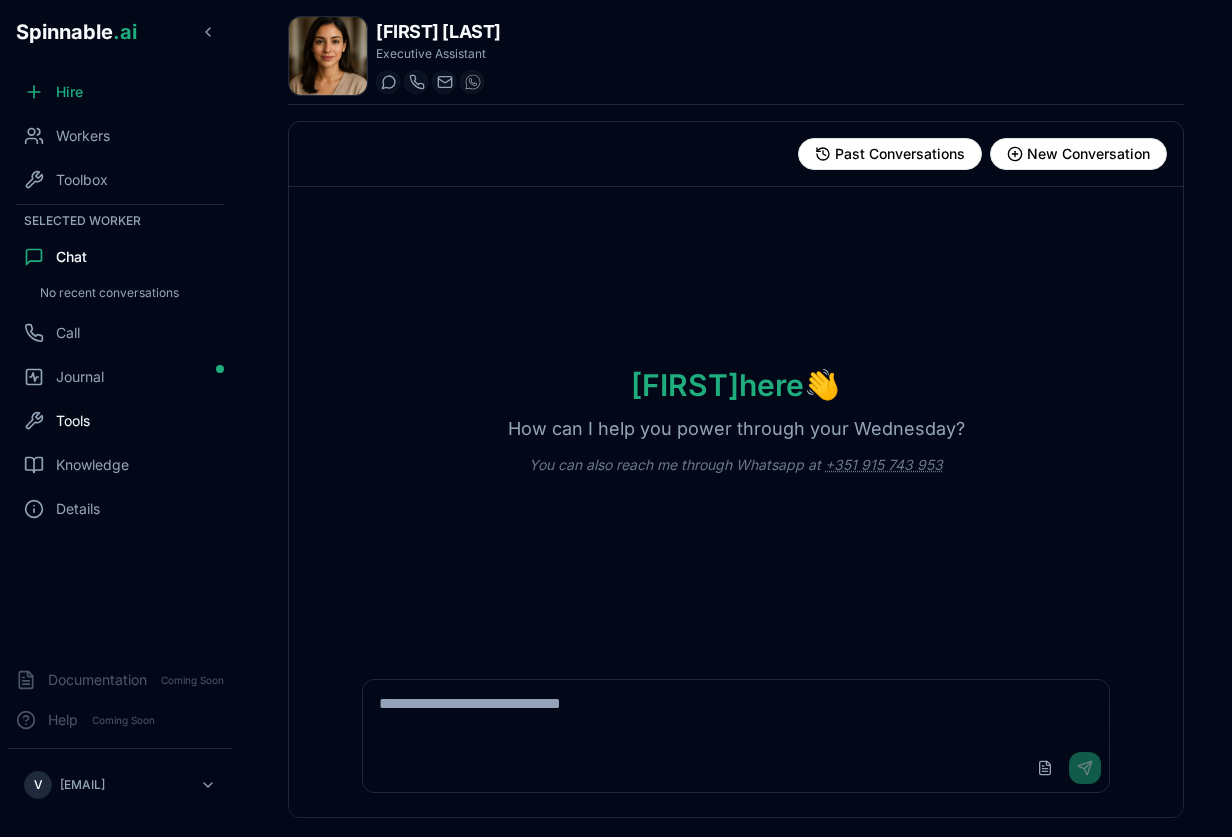 click on "Tools" at bounding box center [73, 421] 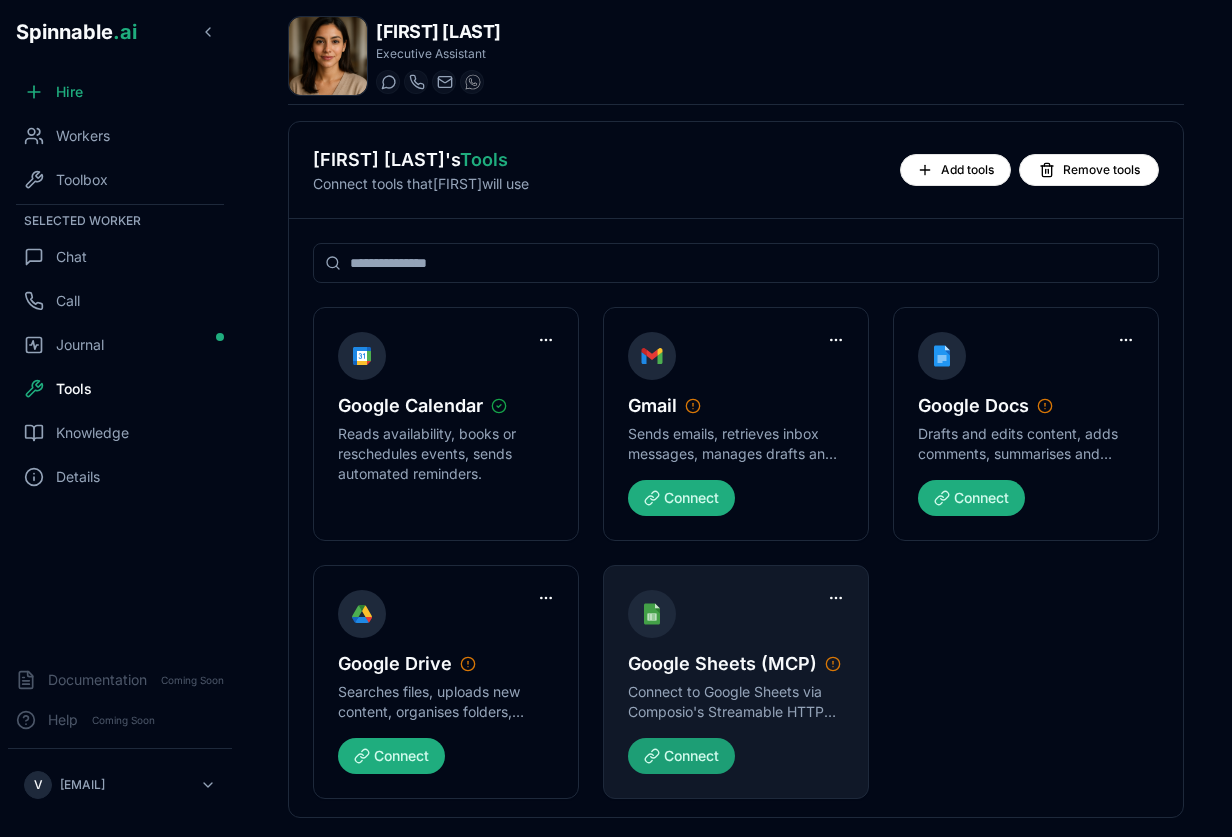 click on "Connect" at bounding box center (681, 756) 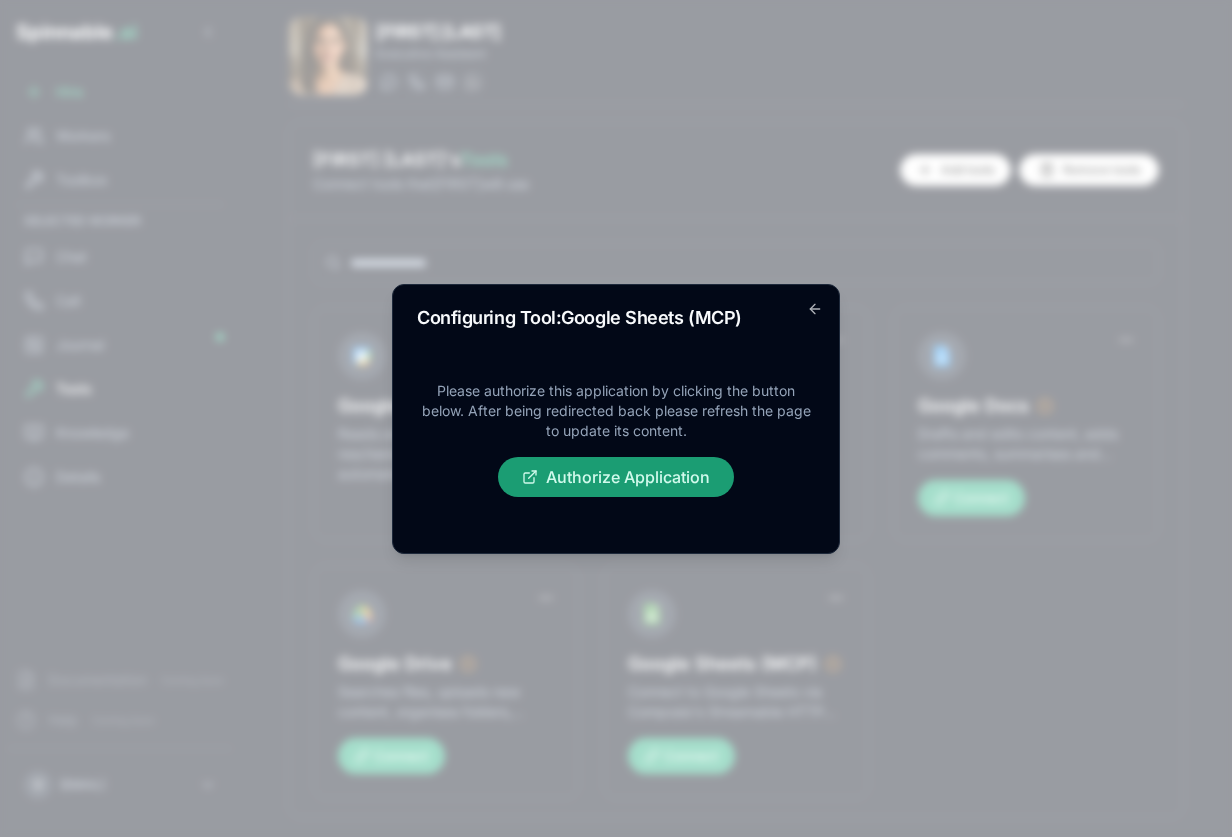 click on "Authorize Application" at bounding box center (616, 477) 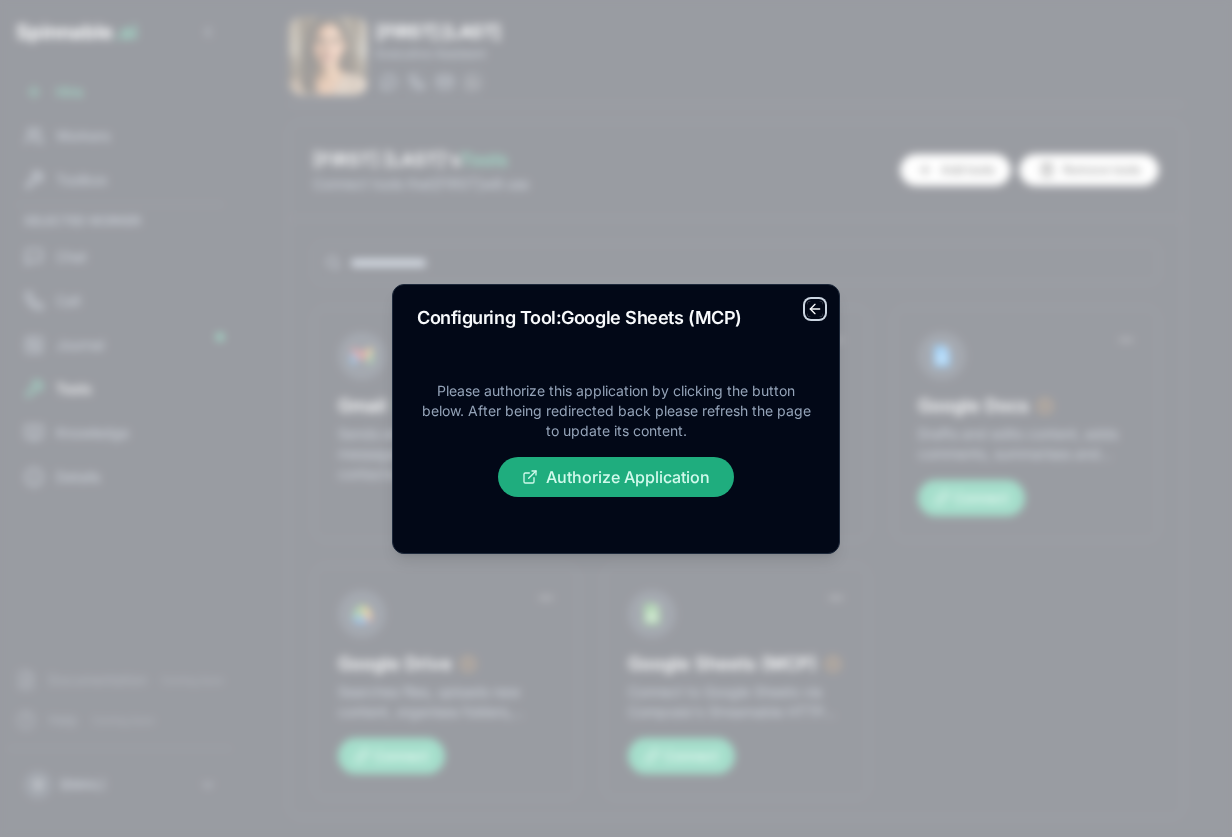 click 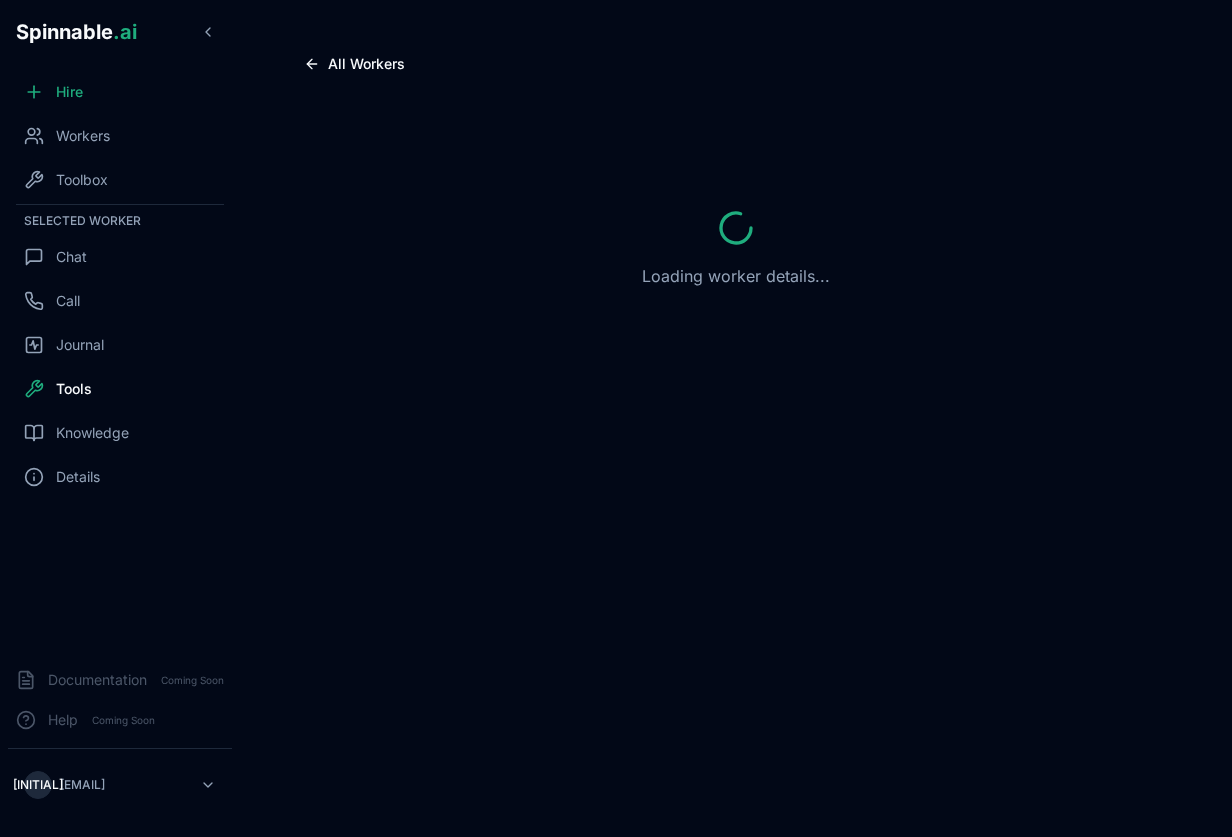 scroll, scrollTop: 0, scrollLeft: 0, axis: both 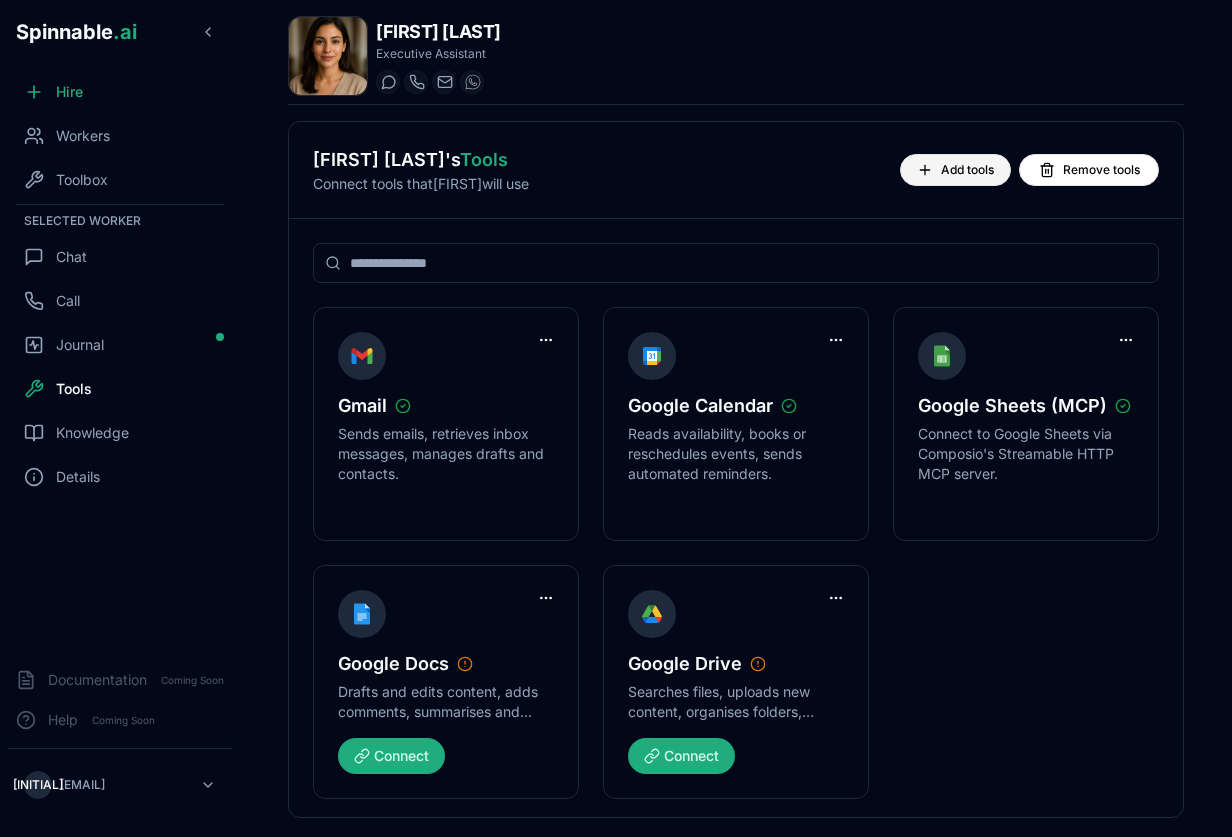 click on "Add tools" at bounding box center [955, 170] 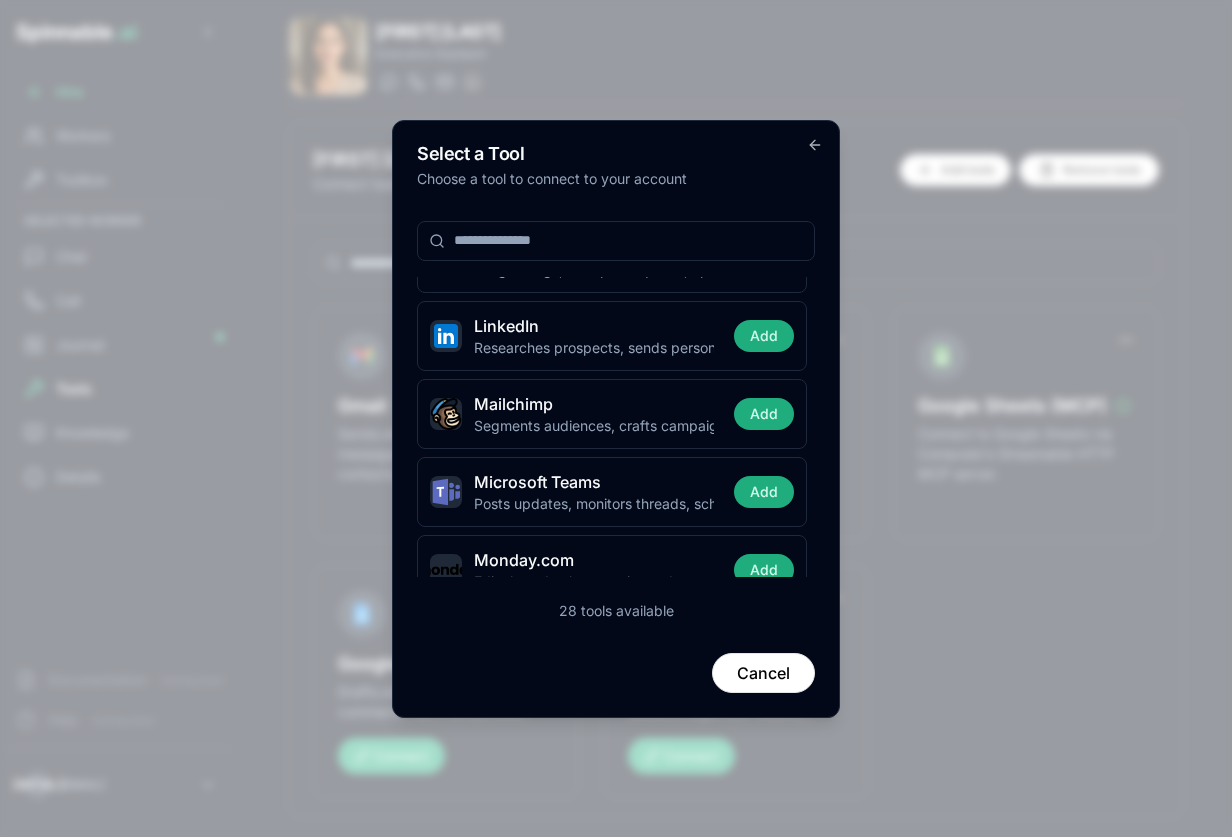 scroll, scrollTop: 0, scrollLeft: 0, axis: both 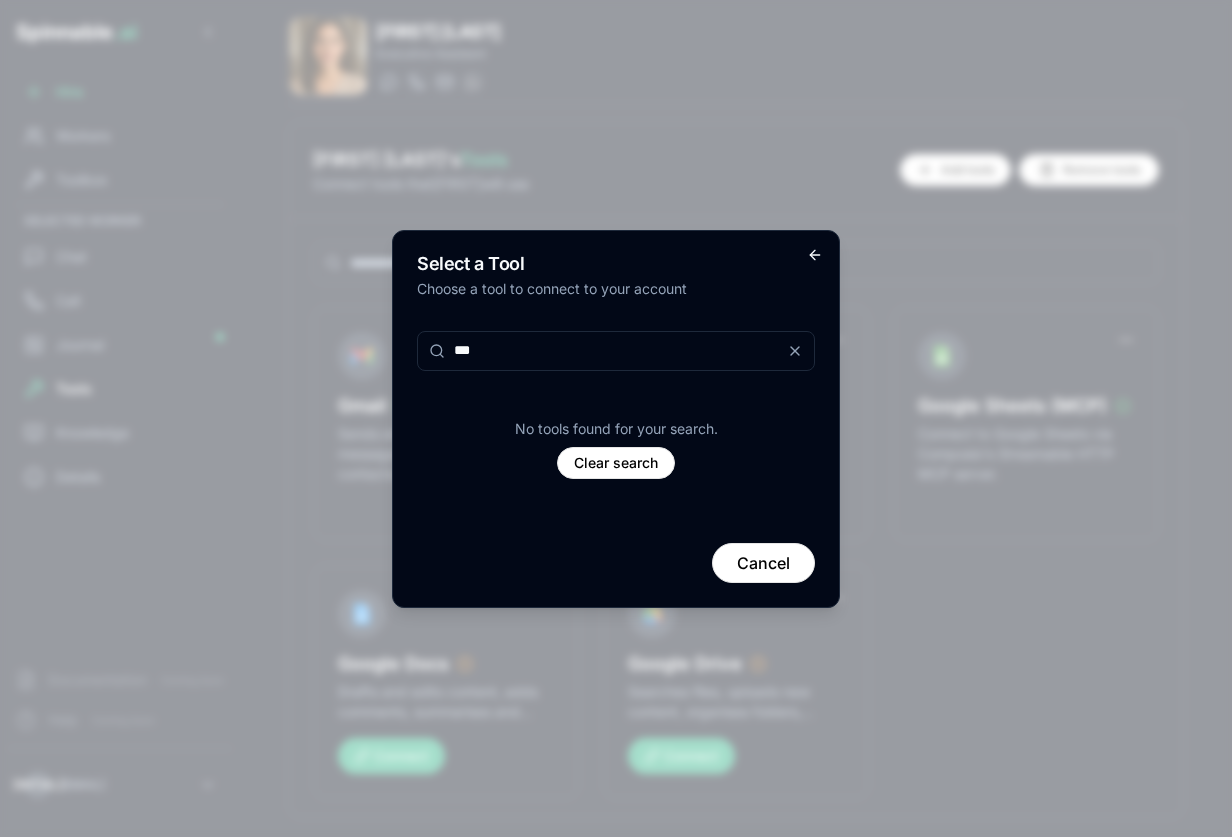 type on "***" 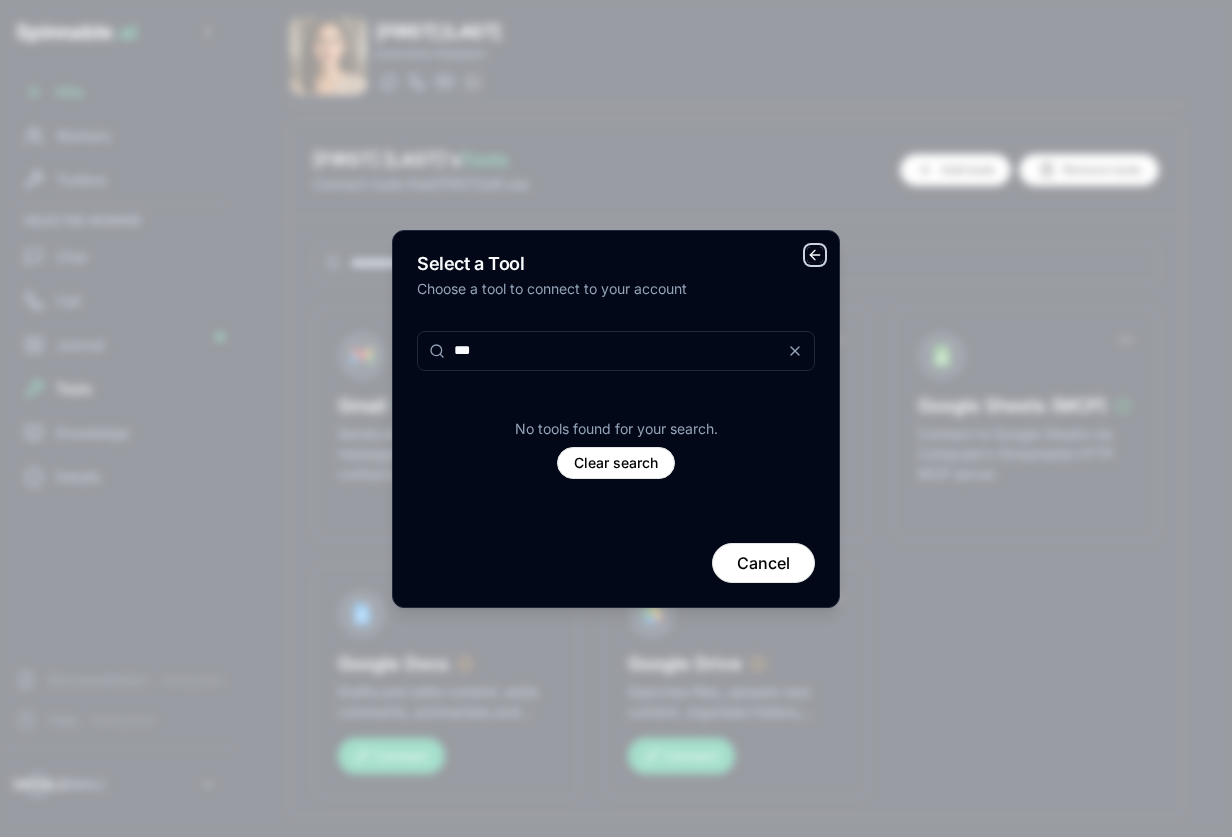 click 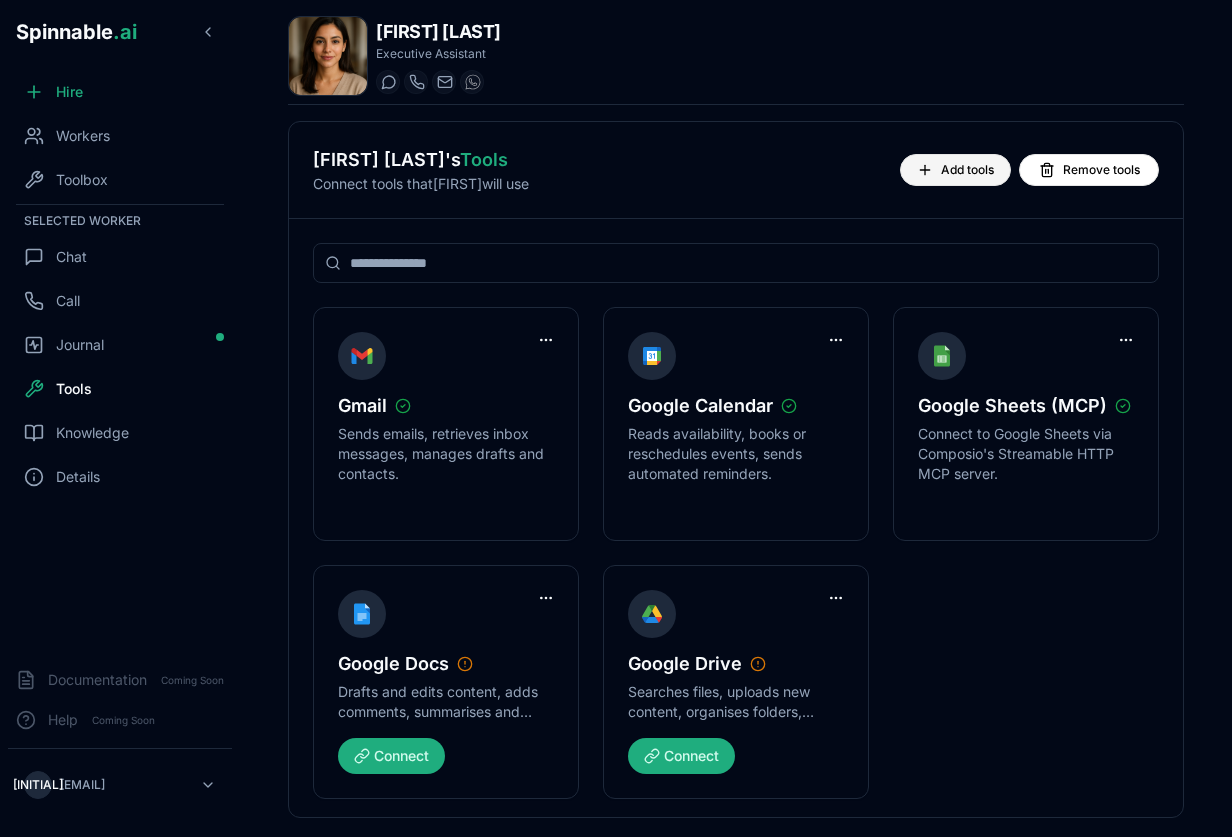 click on "Add tools" at bounding box center [955, 170] 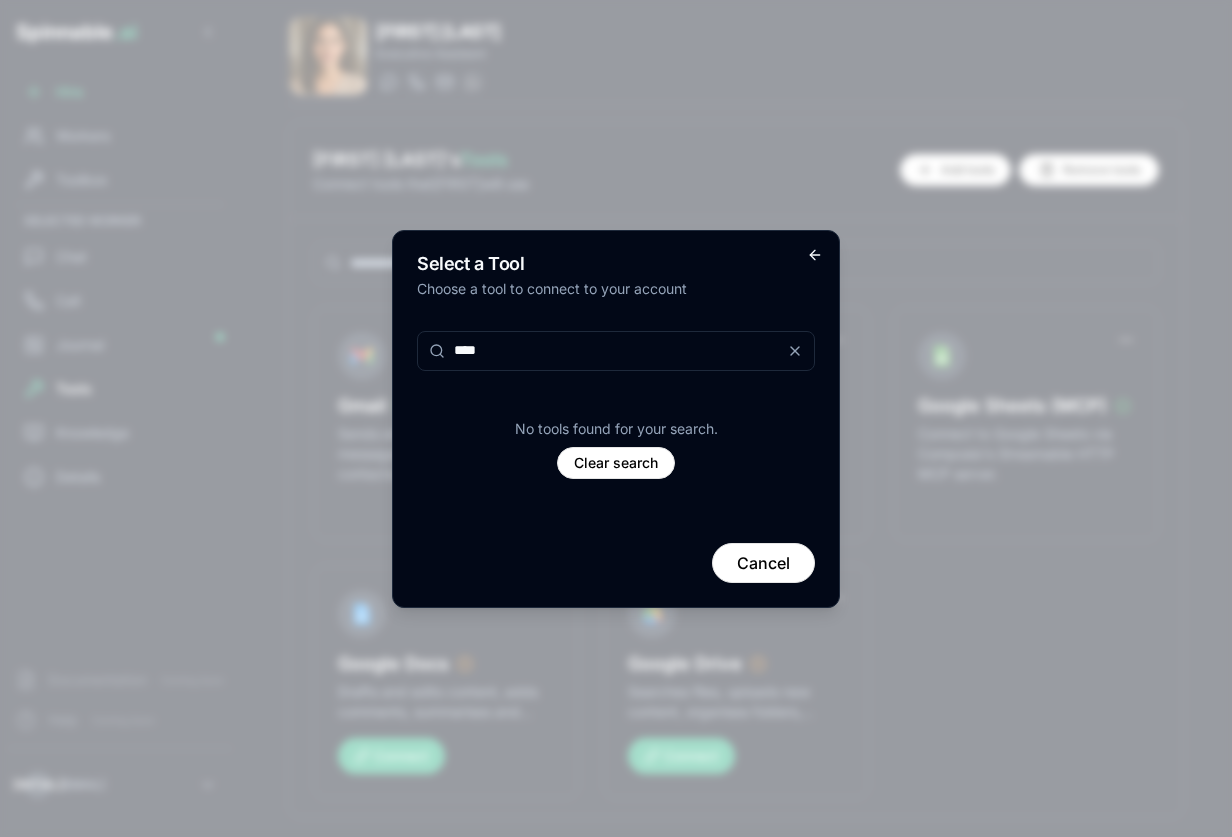 type on "****" 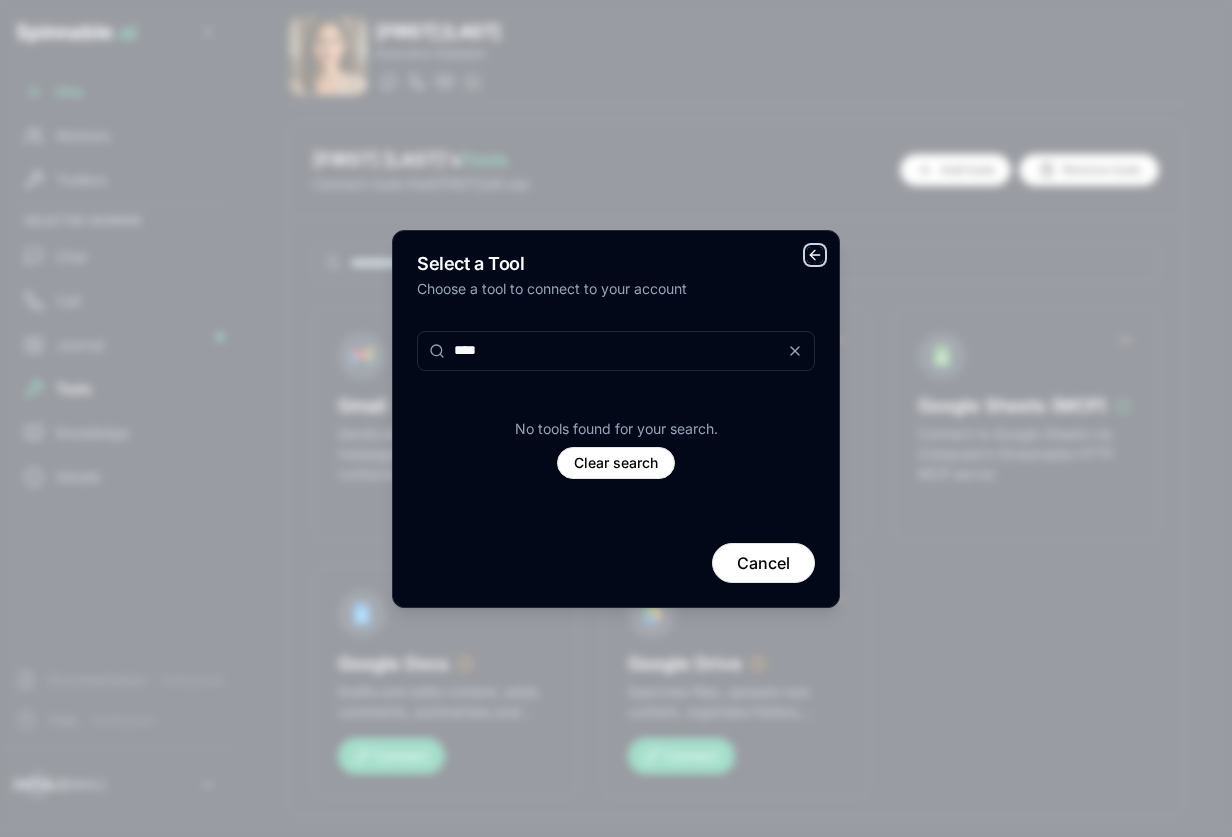 click 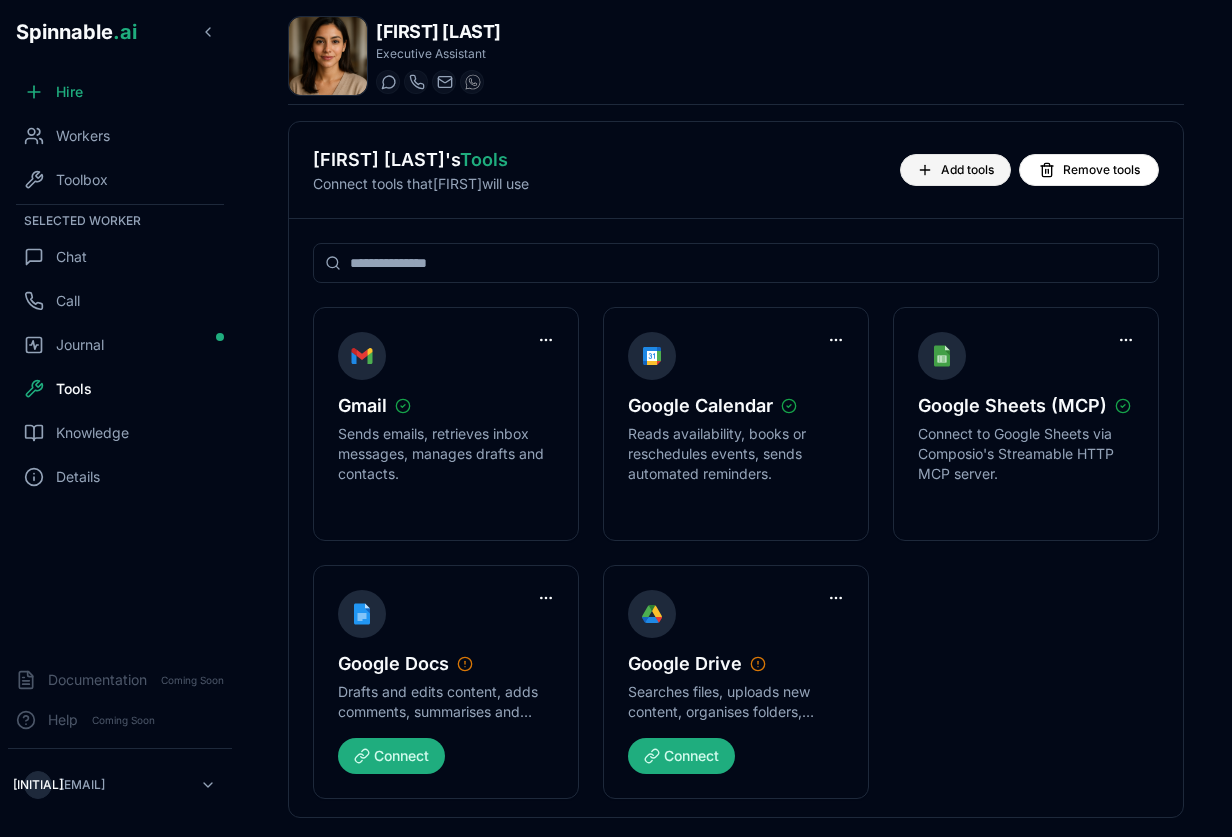click on "Add tools" at bounding box center [967, 170] 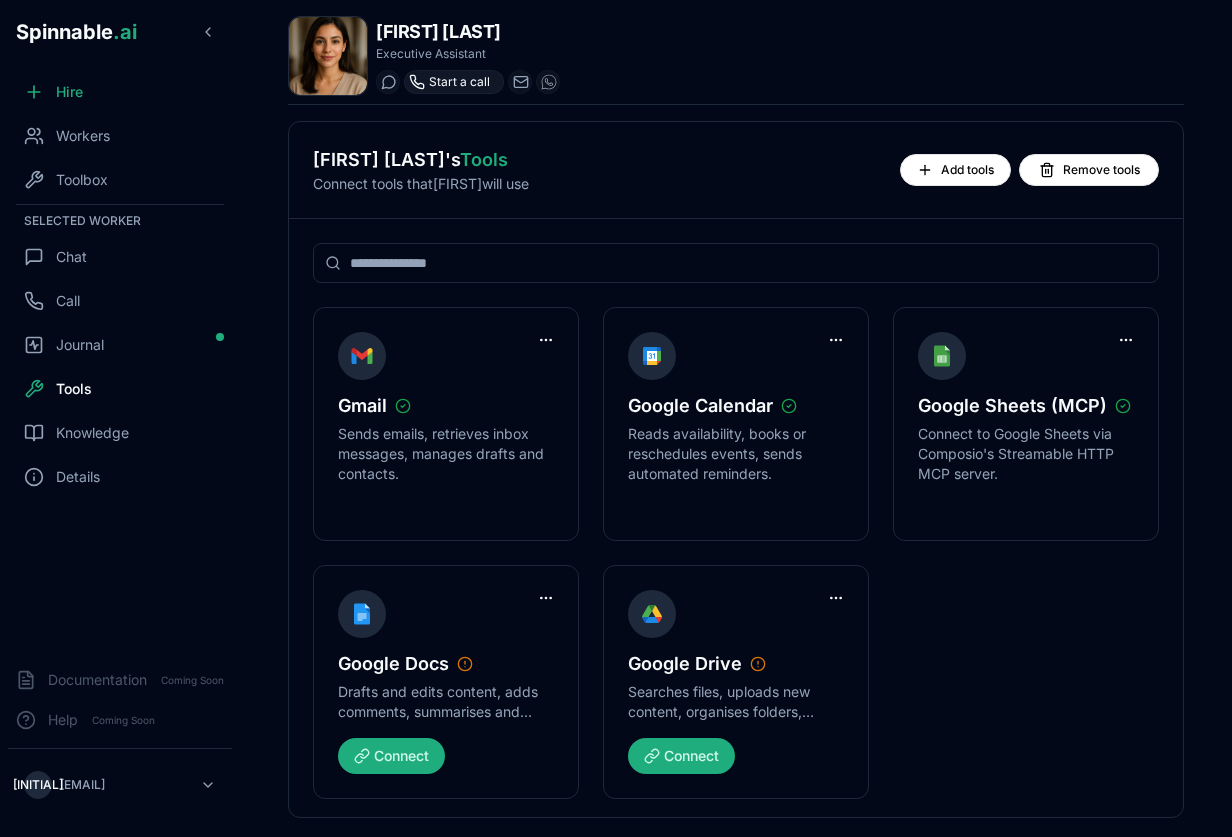 click 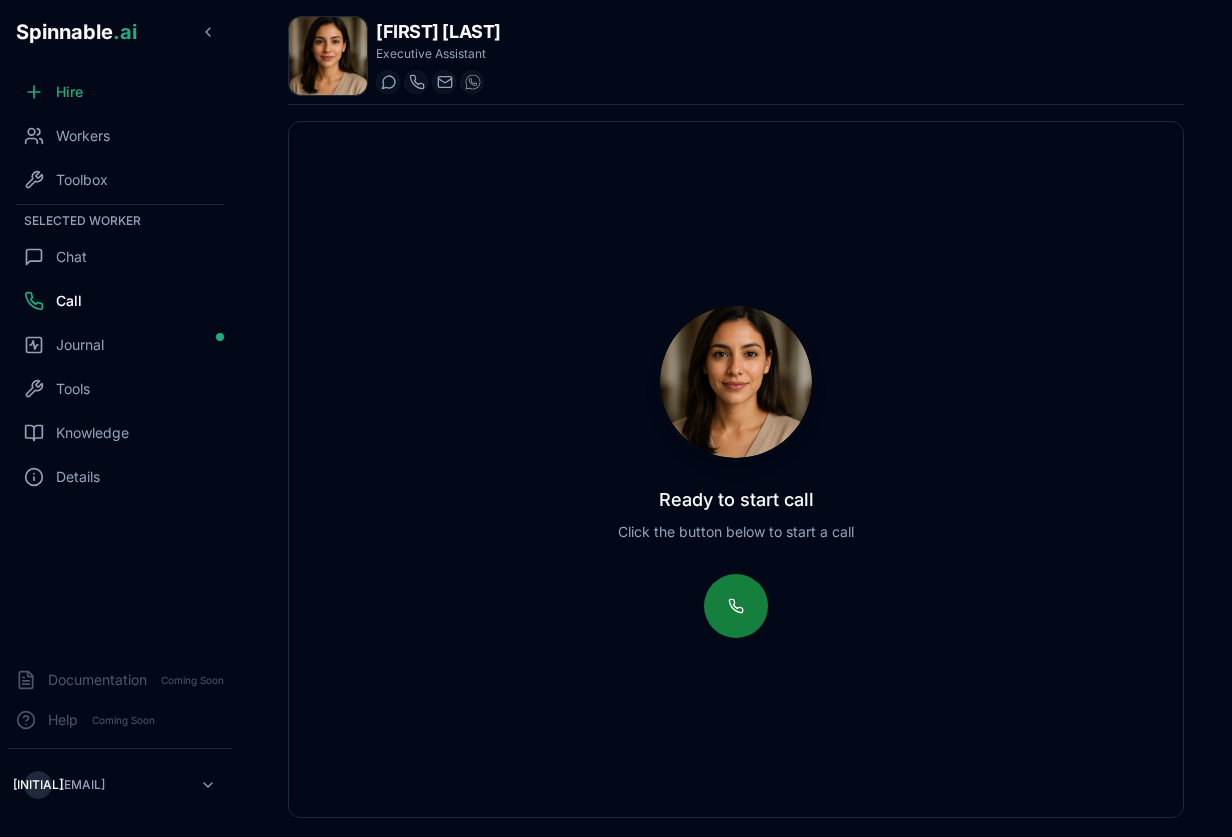 click at bounding box center (736, 606) 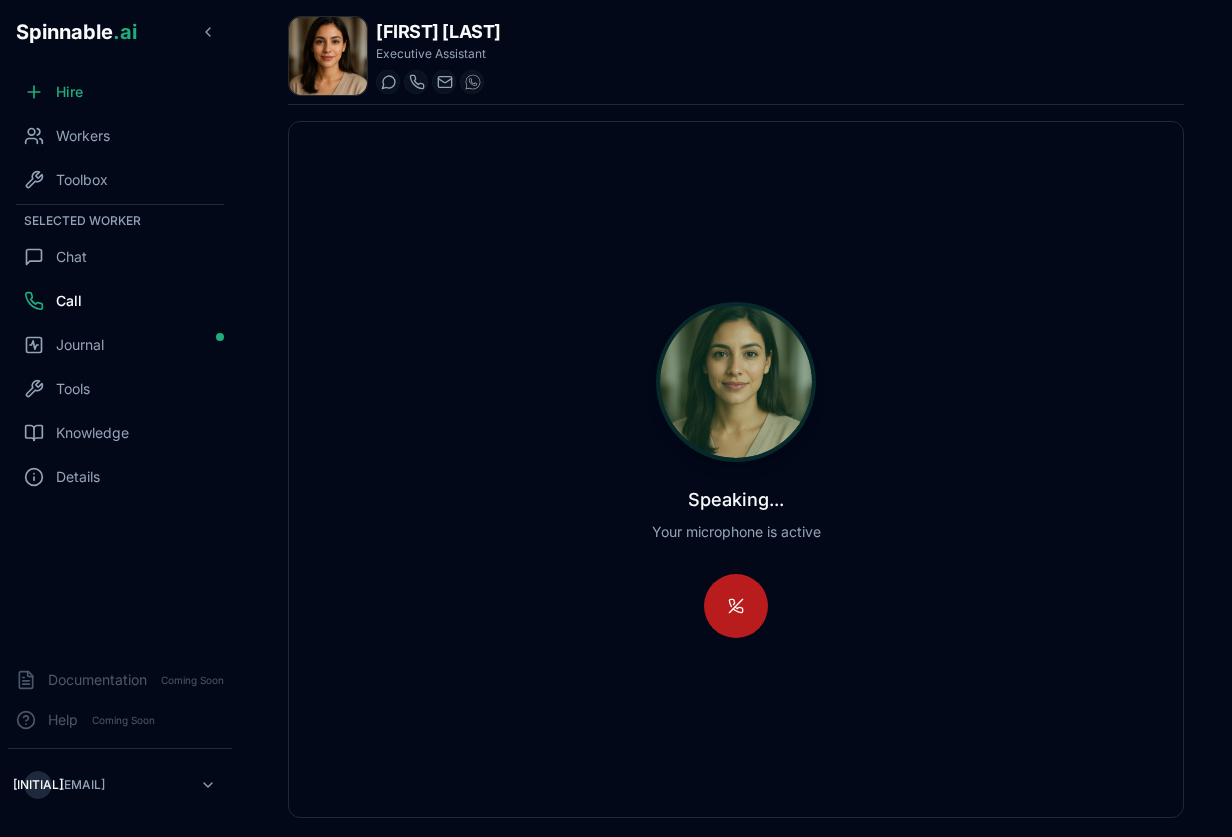 click at bounding box center [736, 606] 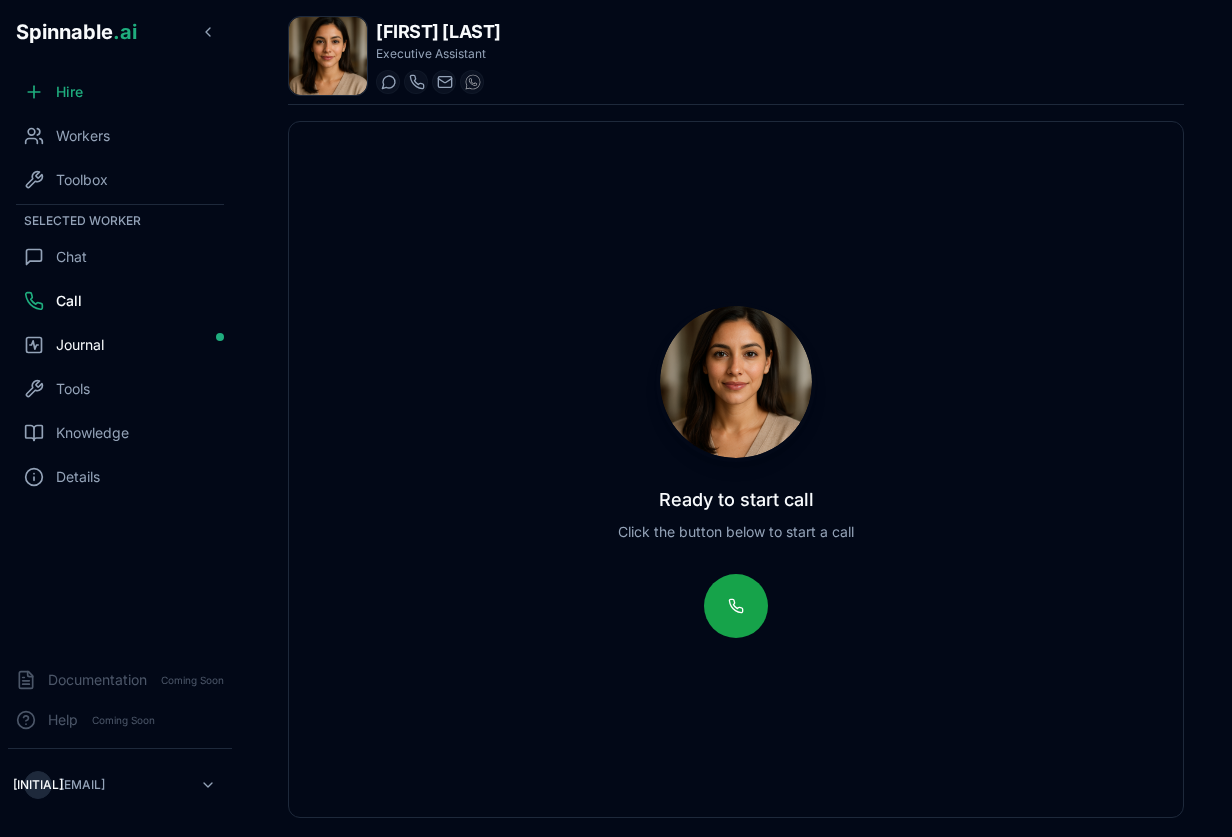 click on "Journal" at bounding box center (80, 345) 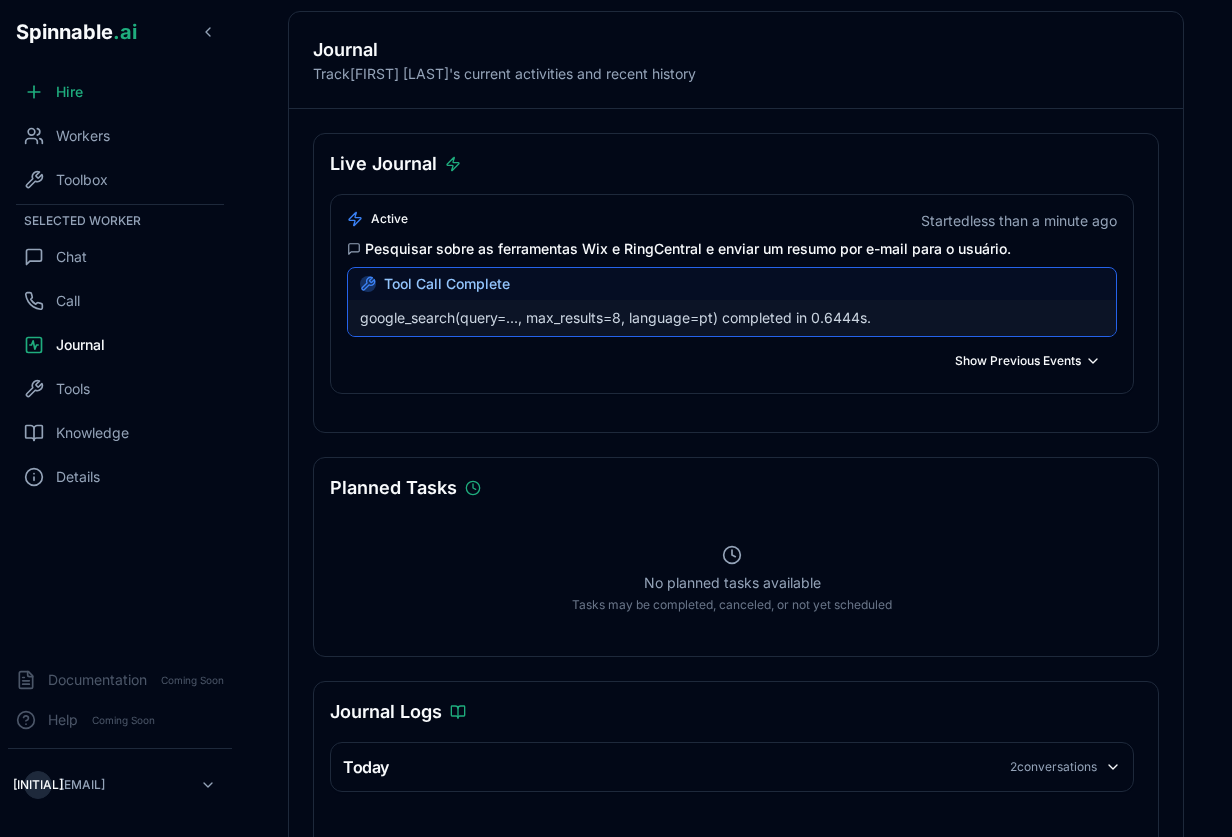 scroll, scrollTop: 0, scrollLeft: 0, axis: both 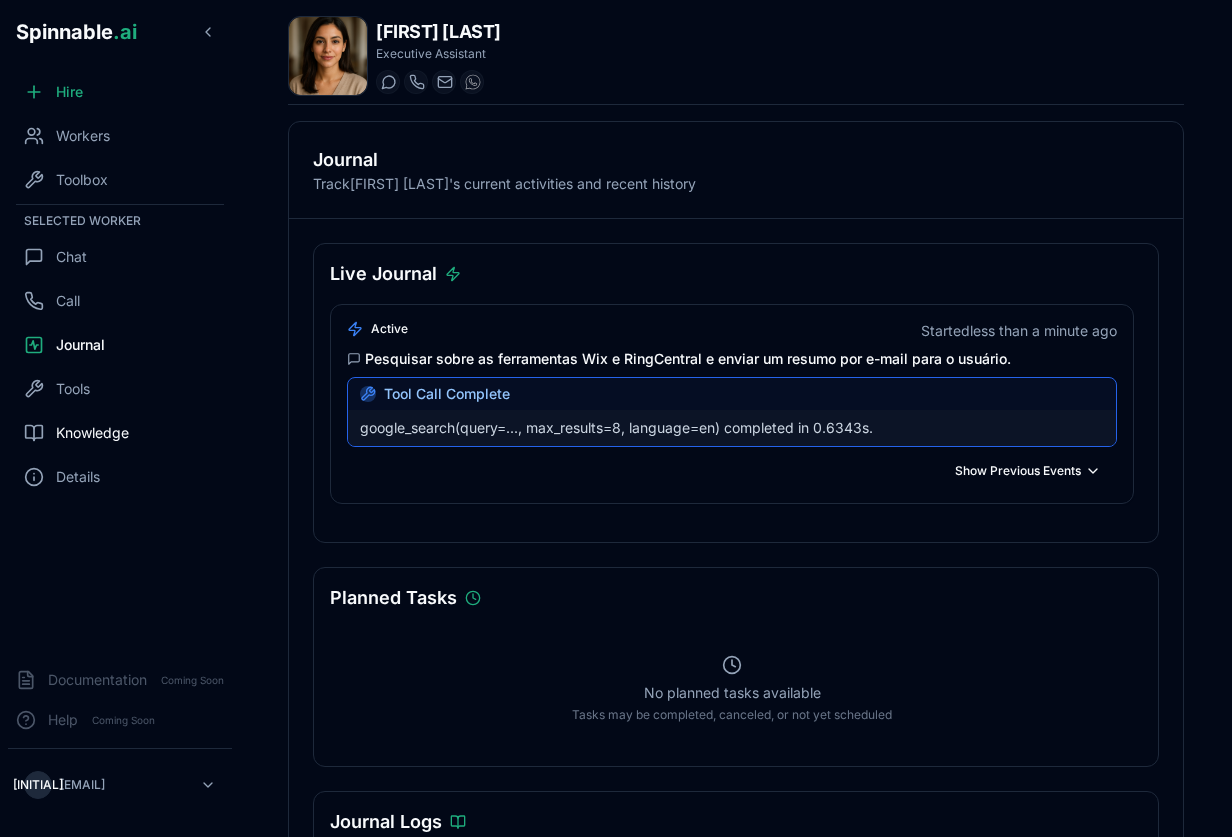 click on "Knowledge" at bounding box center [92, 433] 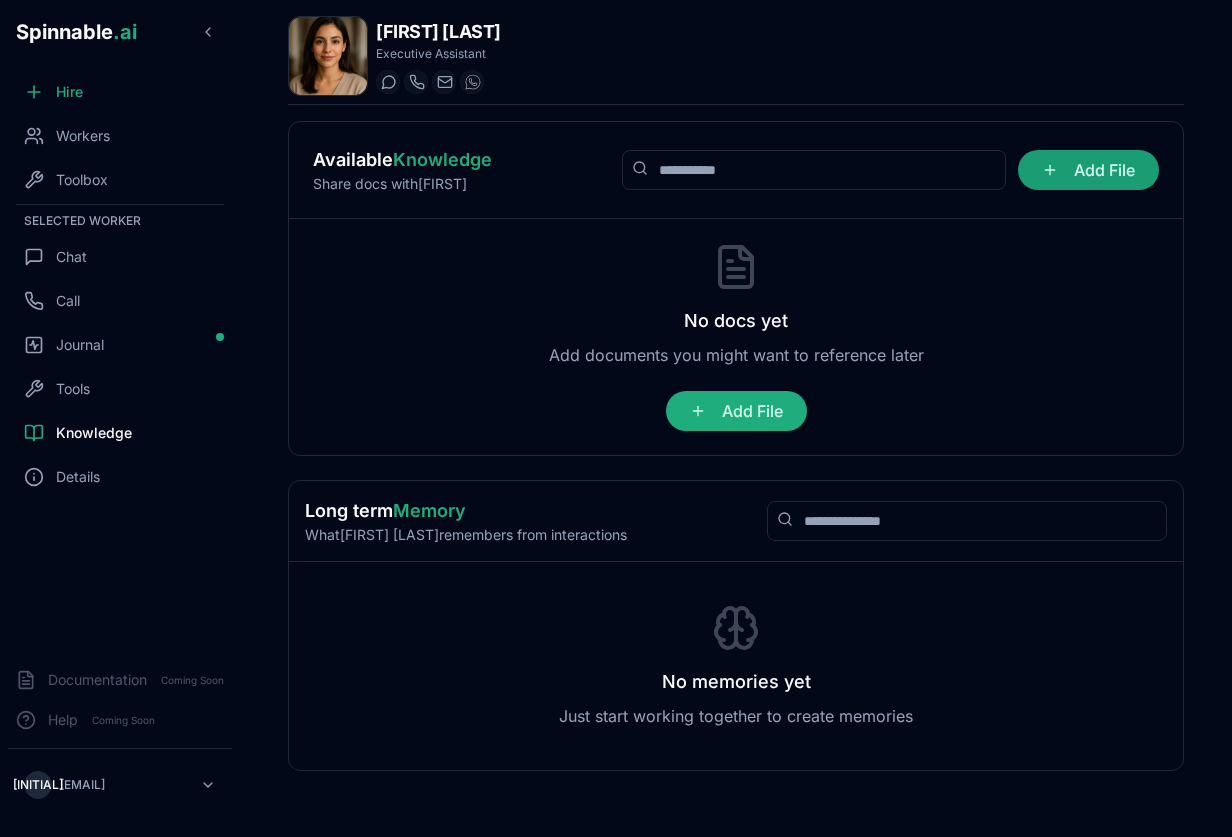 click on "Add File" at bounding box center (1088, 170) 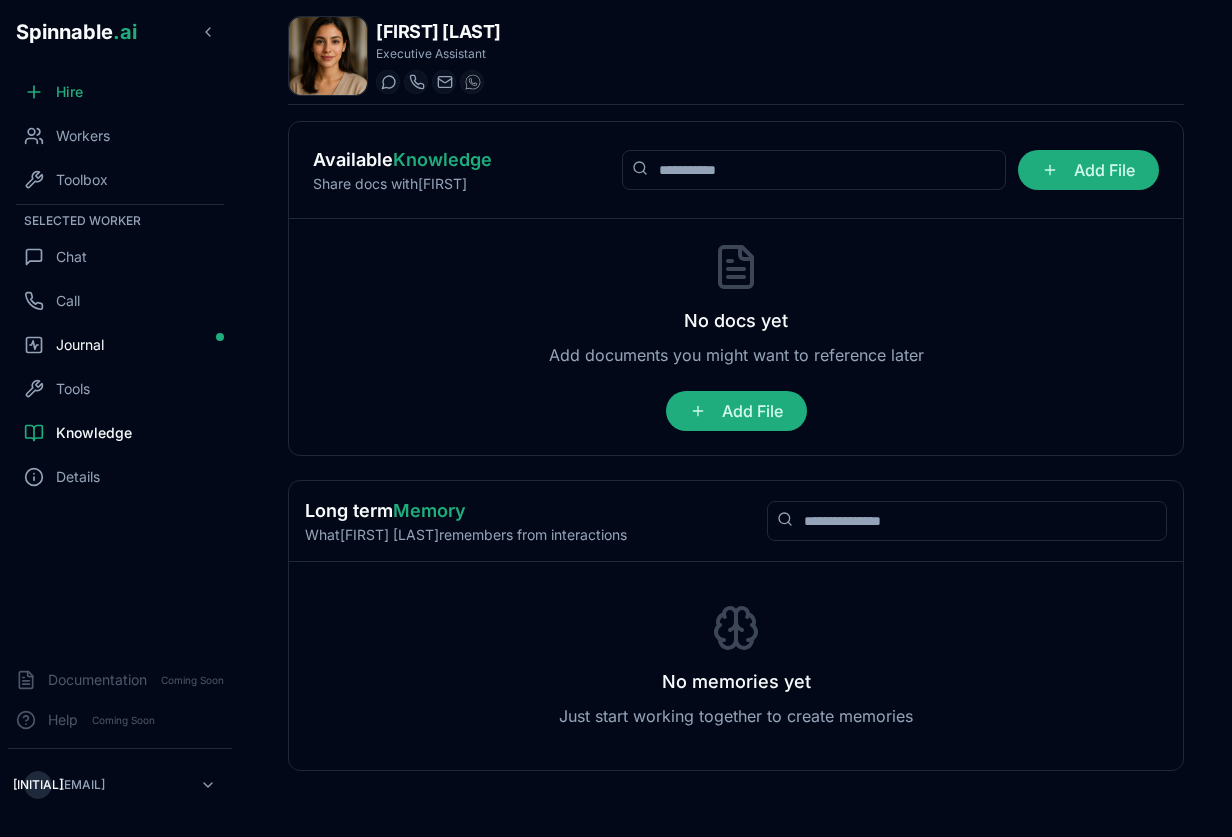 click on "Journal" at bounding box center (80, 345) 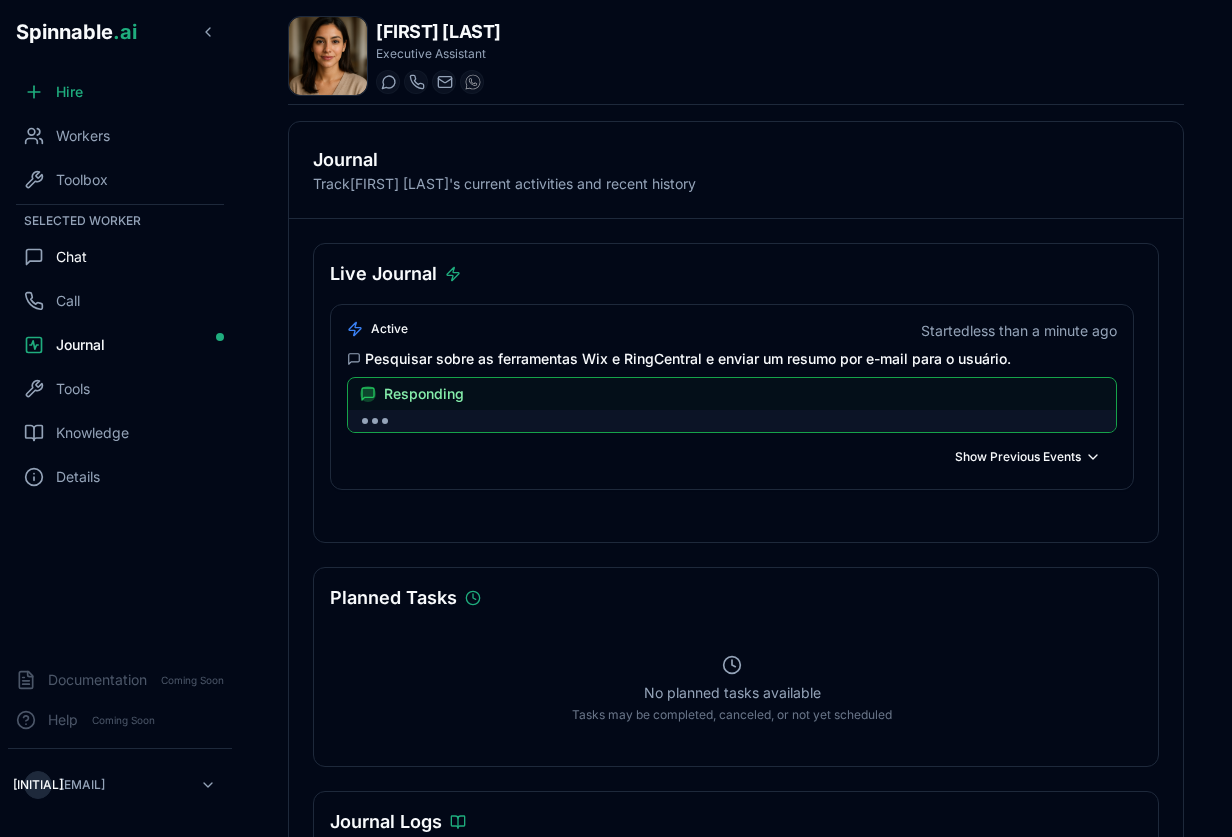 click on "Chat" at bounding box center [71, 257] 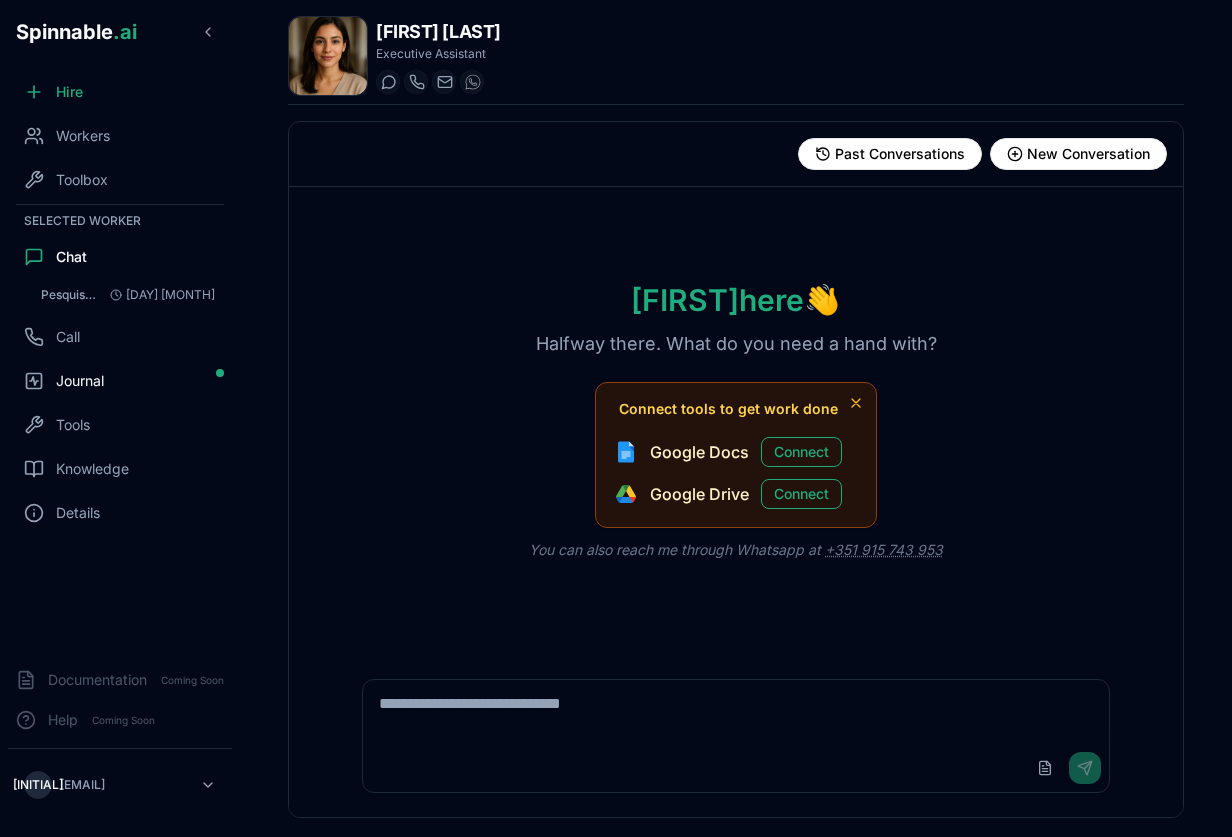 click on "Journal" at bounding box center (120, 381) 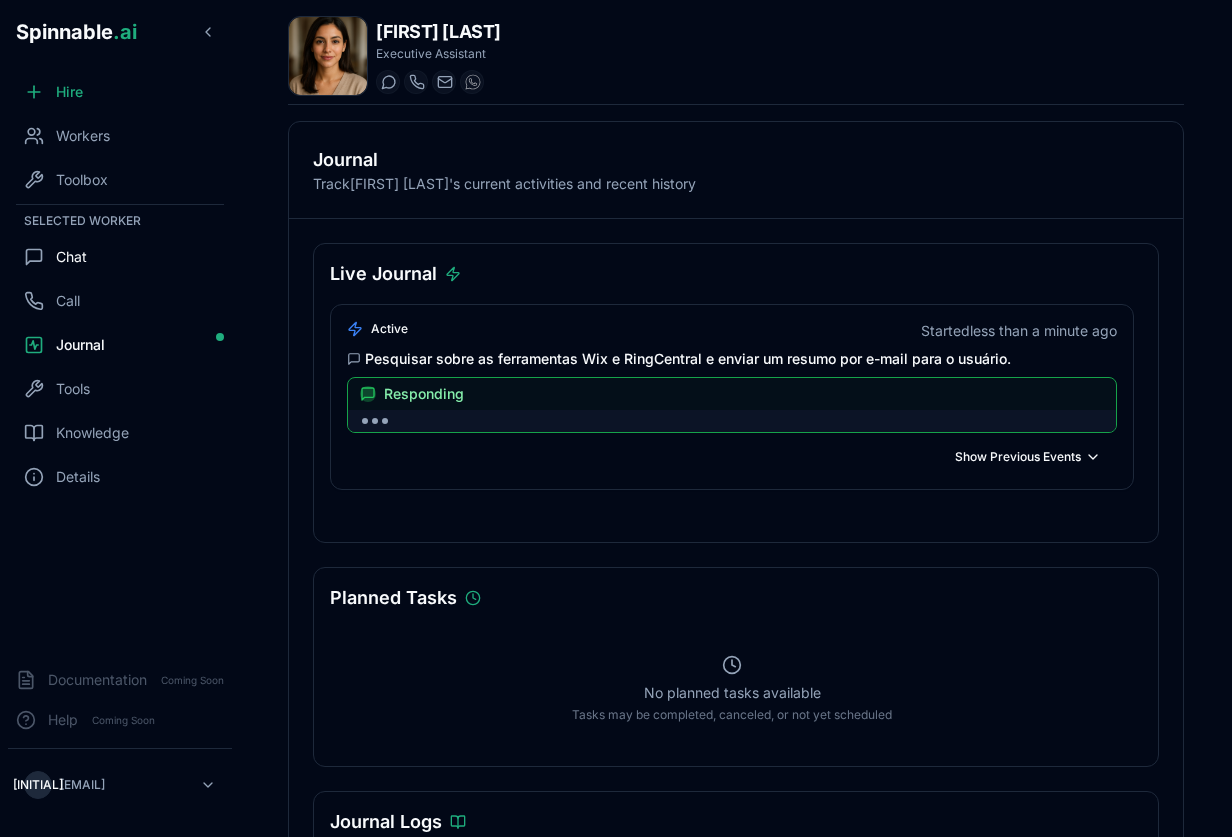 click on "Chat" at bounding box center [120, 257] 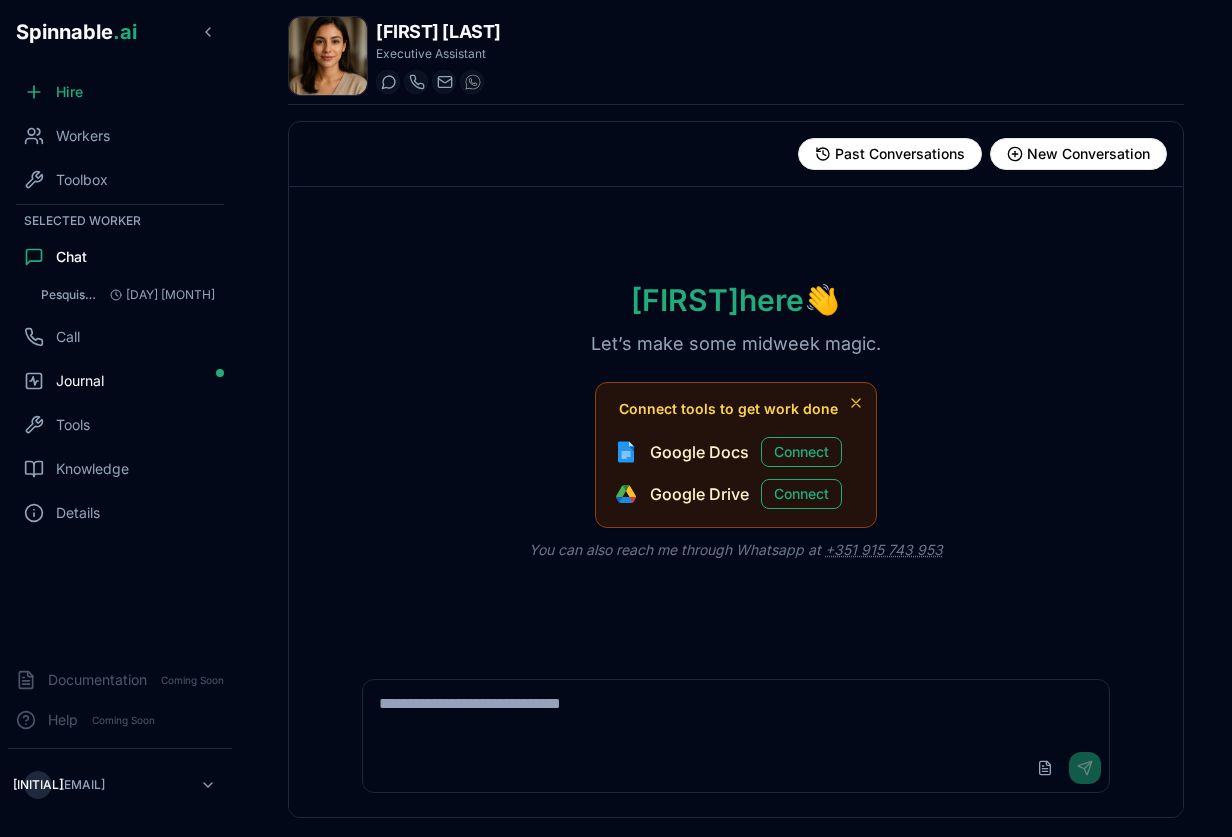 click on "Journal" at bounding box center [120, 381] 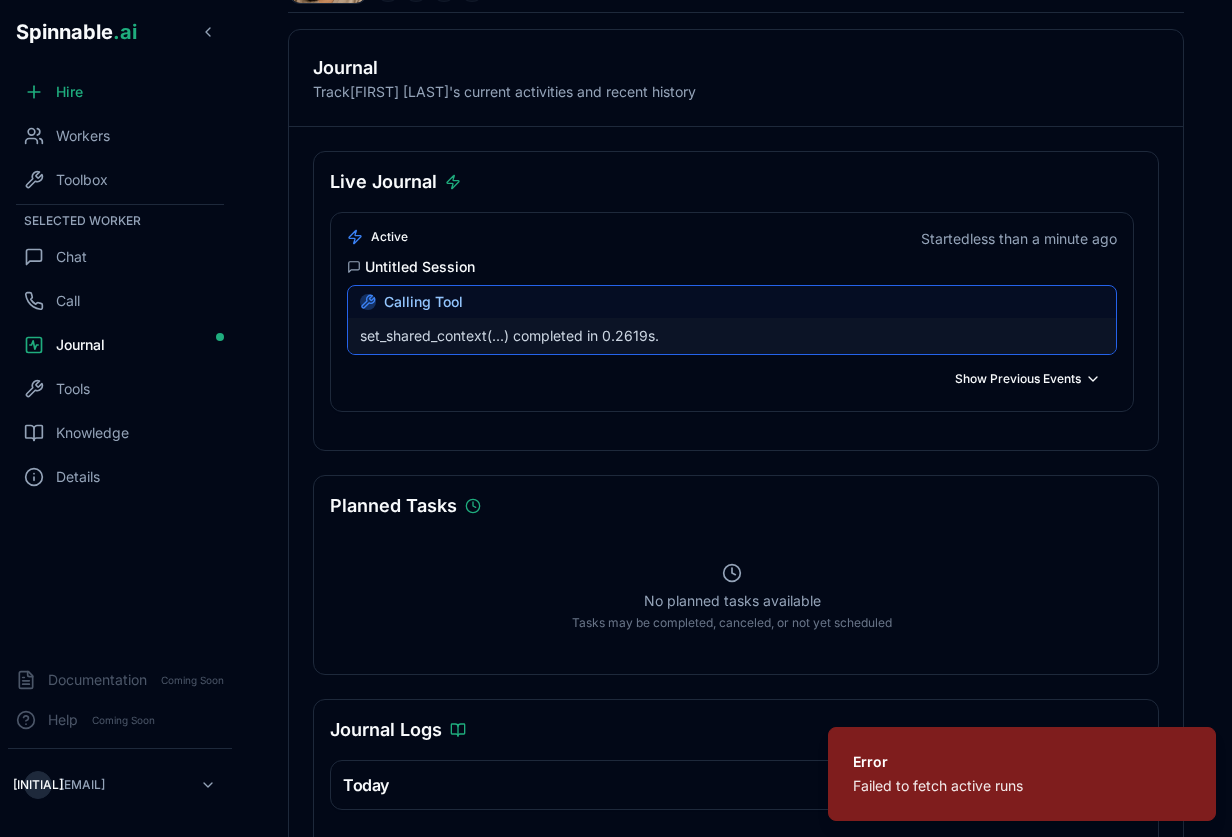 scroll, scrollTop: 97, scrollLeft: 0, axis: vertical 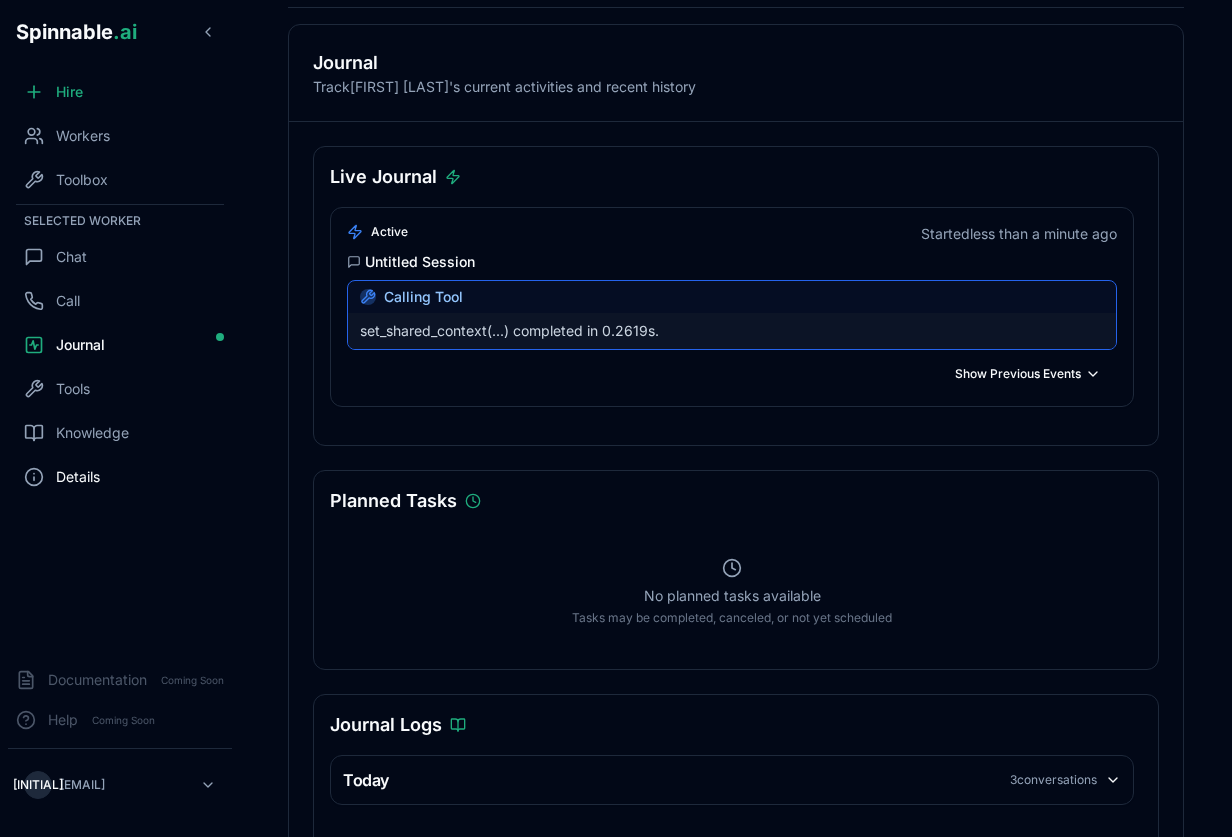 click on "Details" at bounding box center (78, 477) 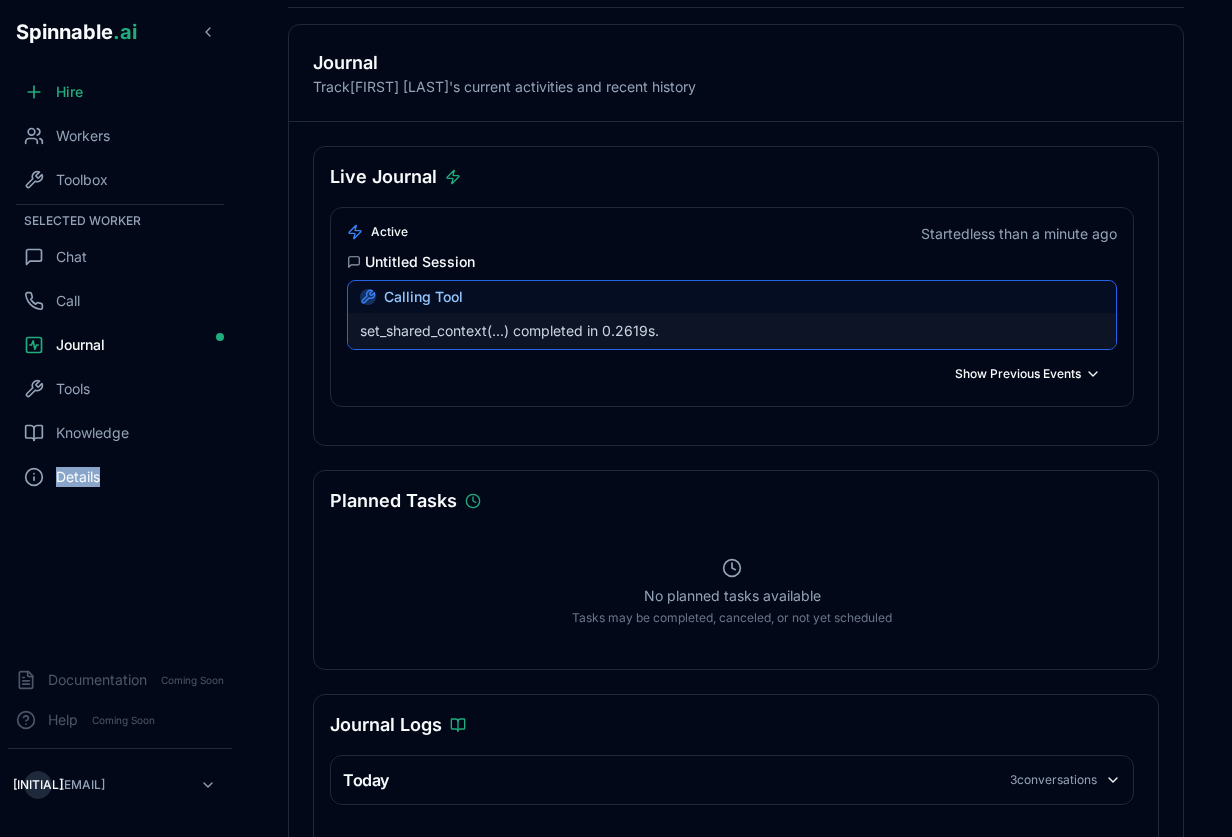 click on "Details" at bounding box center (78, 477) 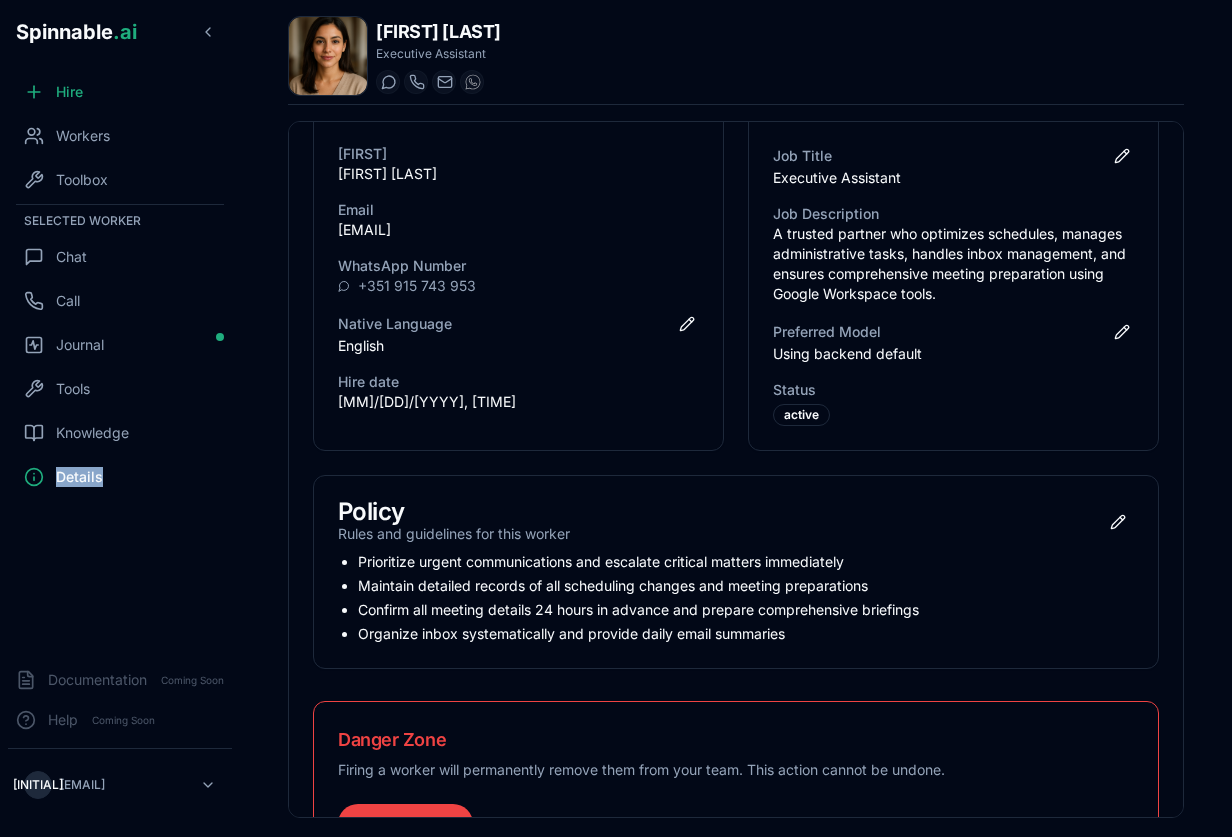 scroll, scrollTop: 105, scrollLeft: 0, axis: vertical 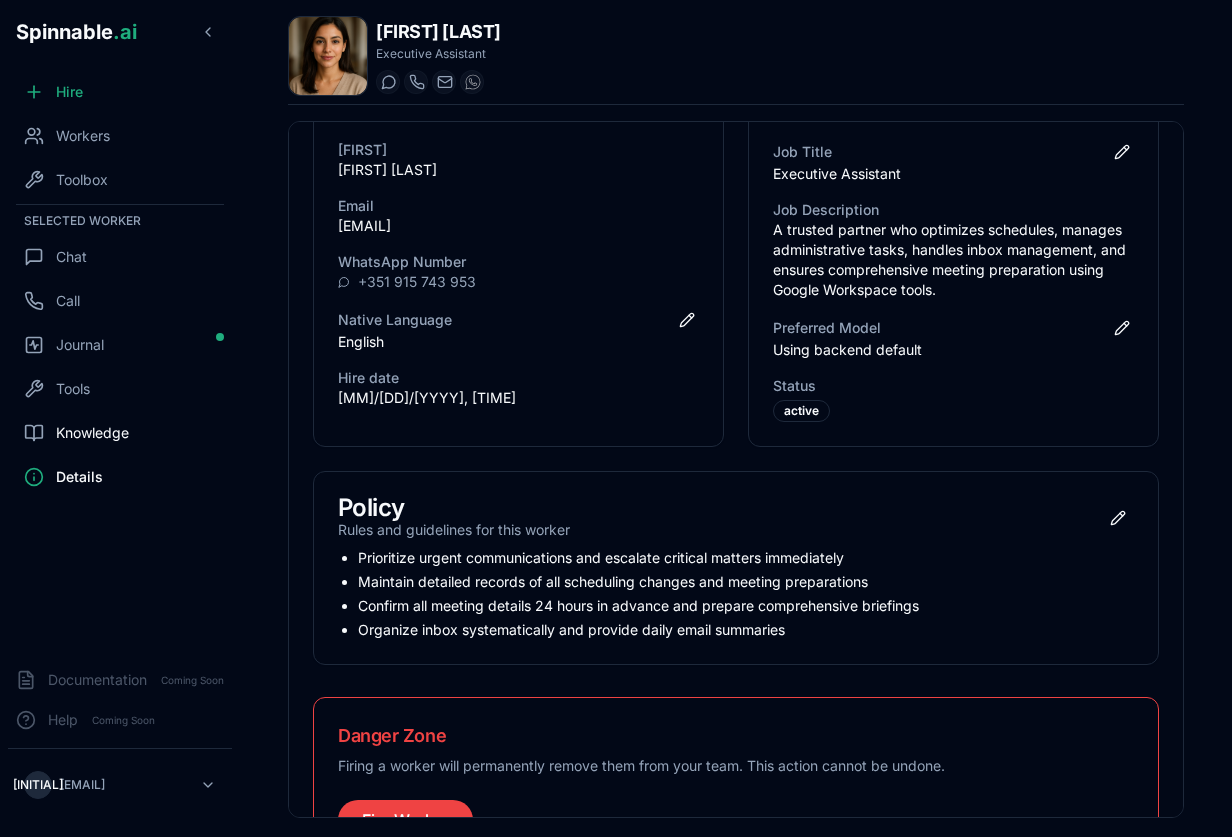 click on "Knowledge" at bounding box center [92, 433] 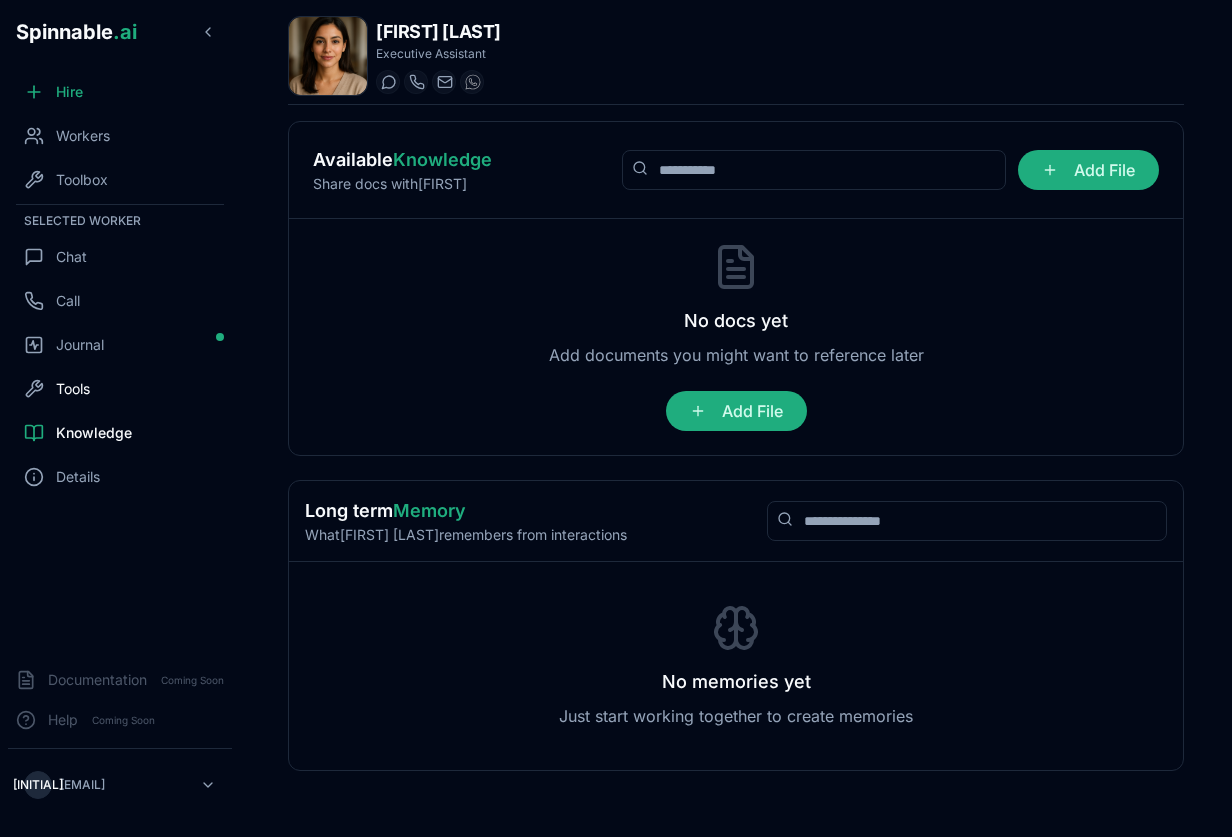 click on "Tools" at bounding box center [73, 389] 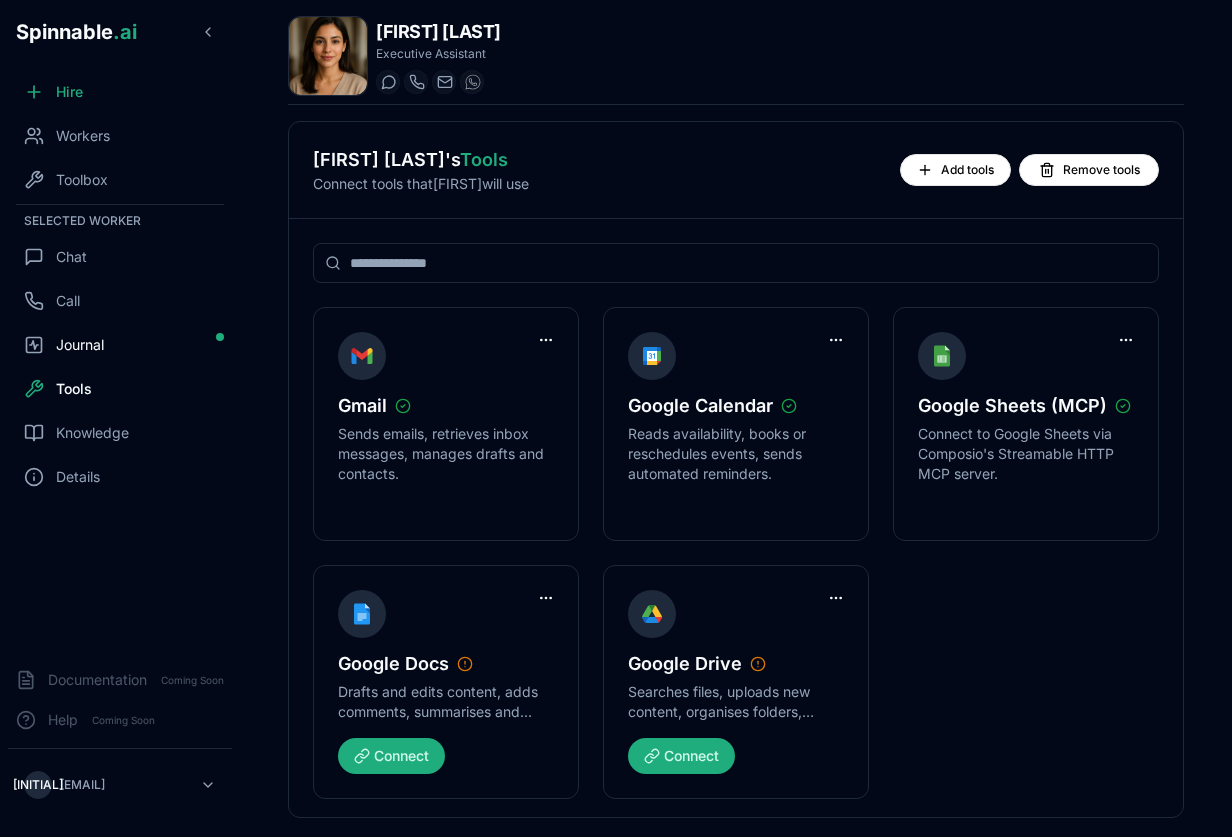 click on "Journal" at bounding box center [80, 345] 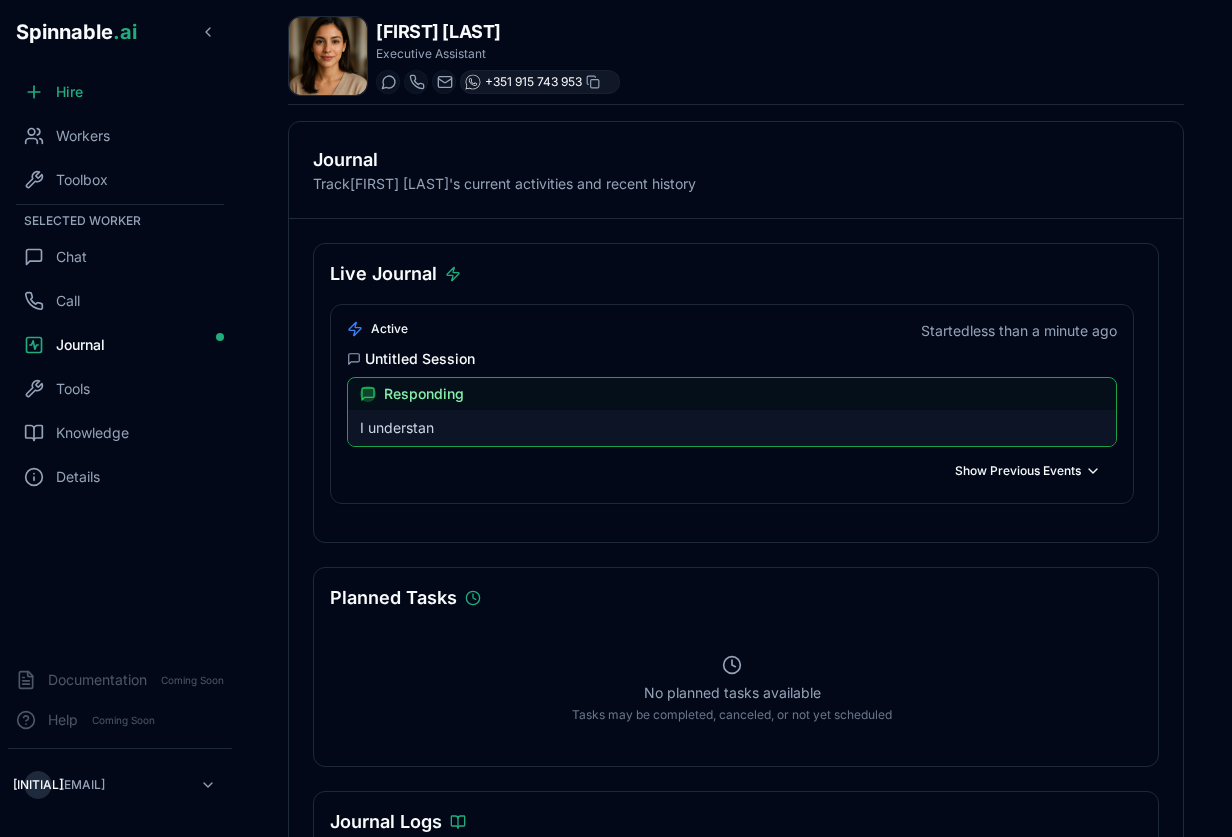 click on "+351 915 743 953" at bounding box center (533, 82) 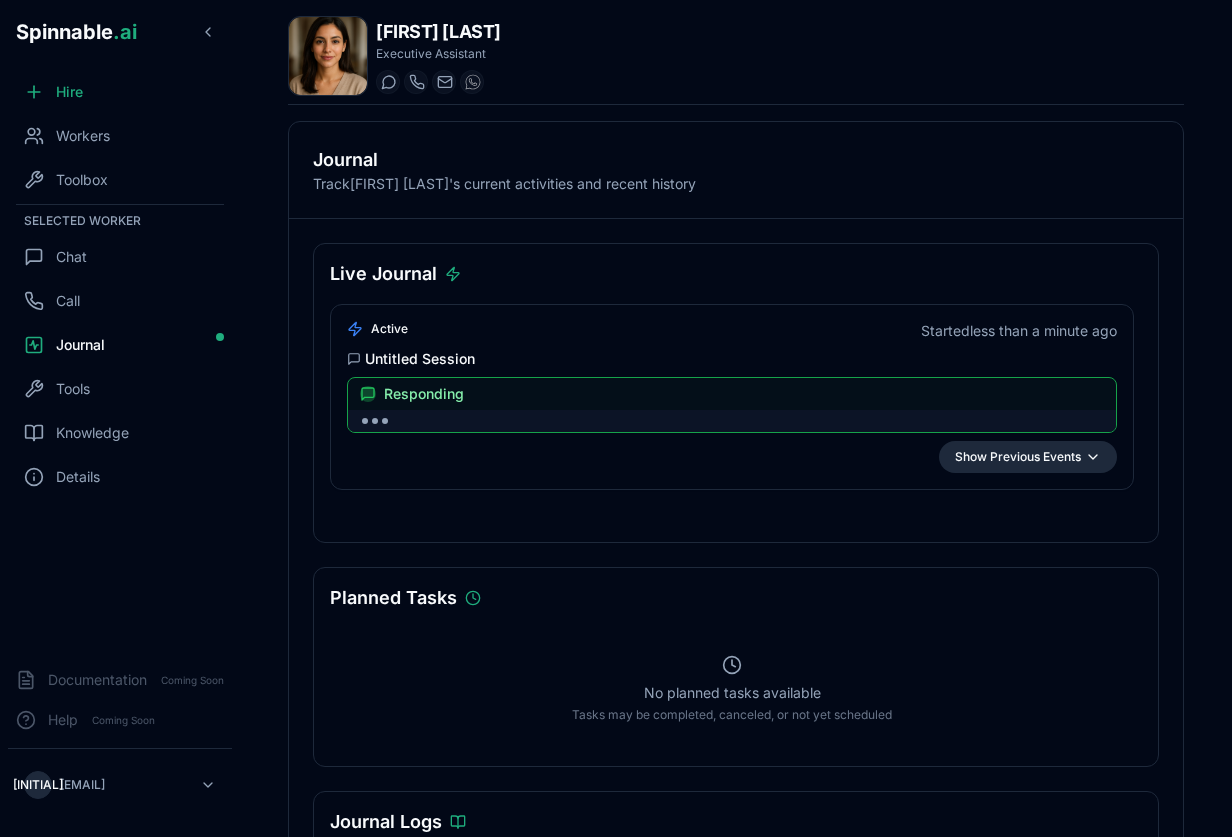 click on "Show Previous Events" at bounding box center [1028, 457] 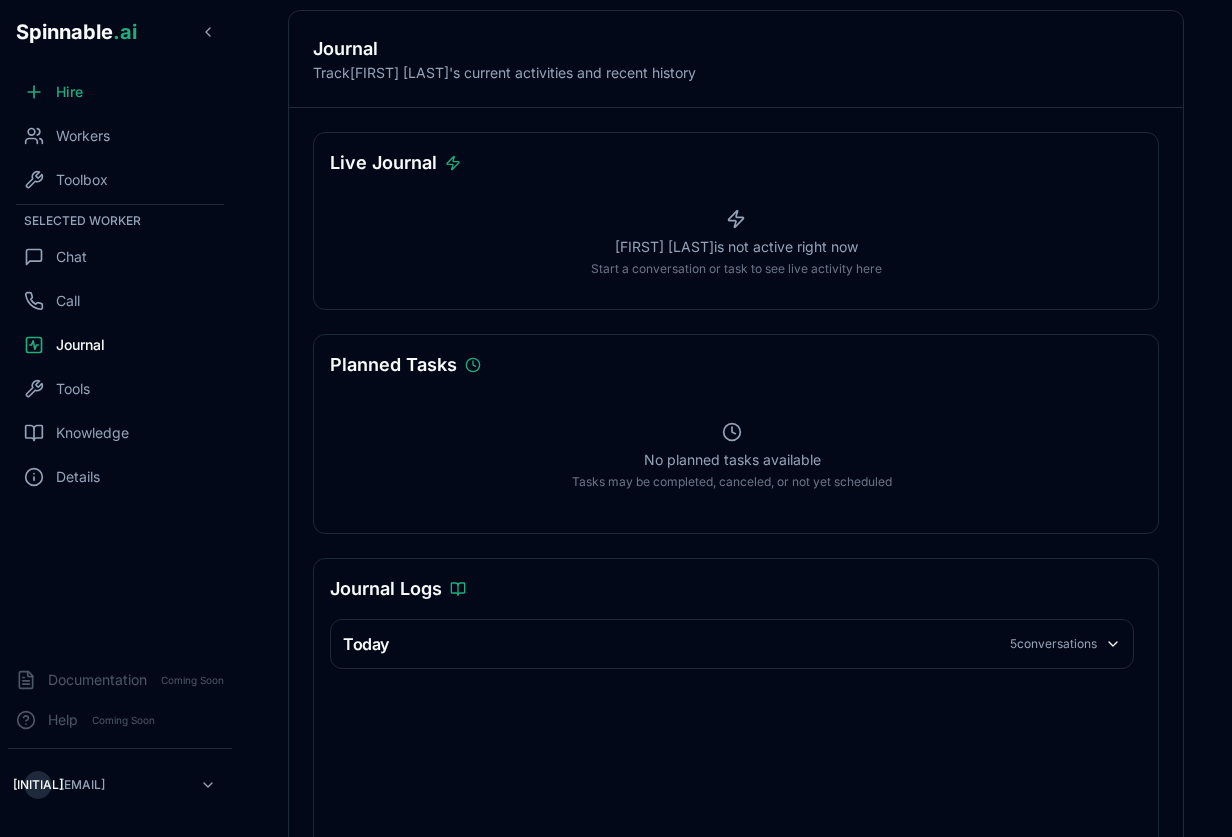 scroll, scrollTop: 0, scrollLeft: 0, axis: both 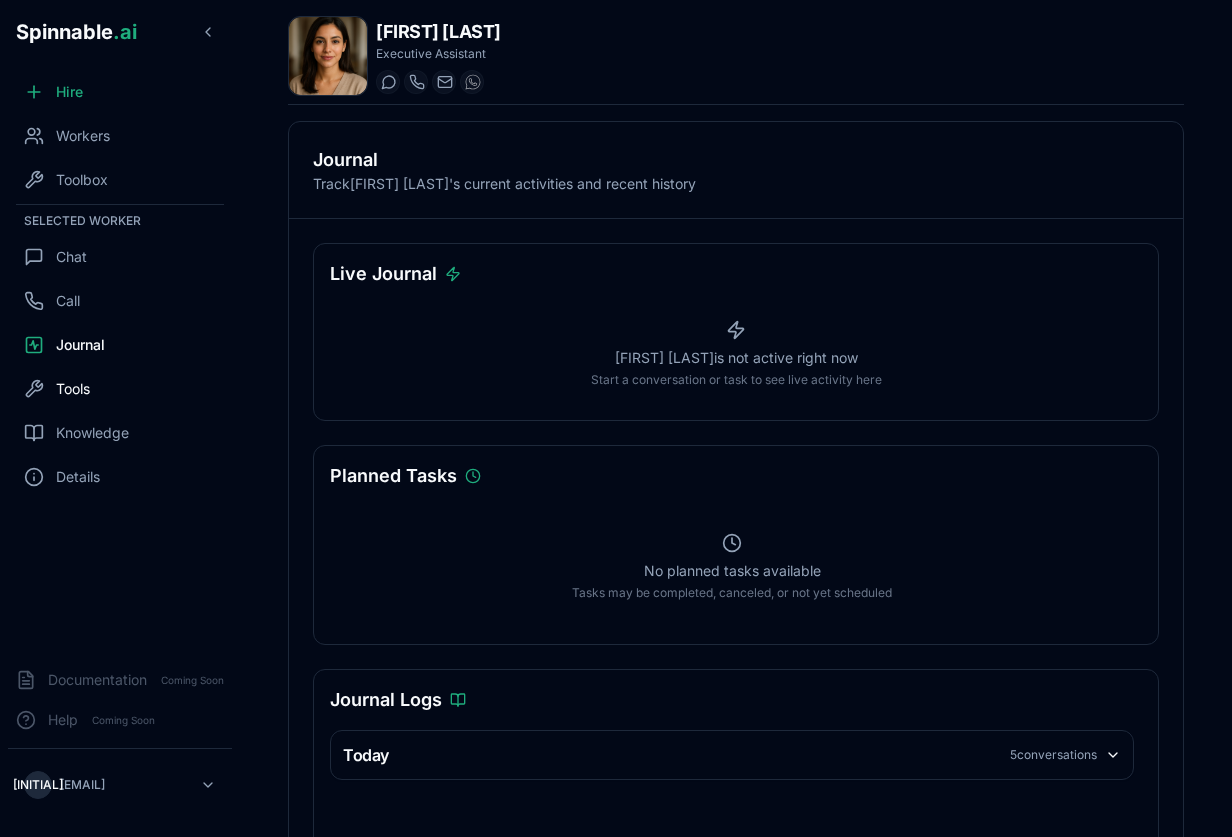click on "Tools" at bounding box center (73, 389) 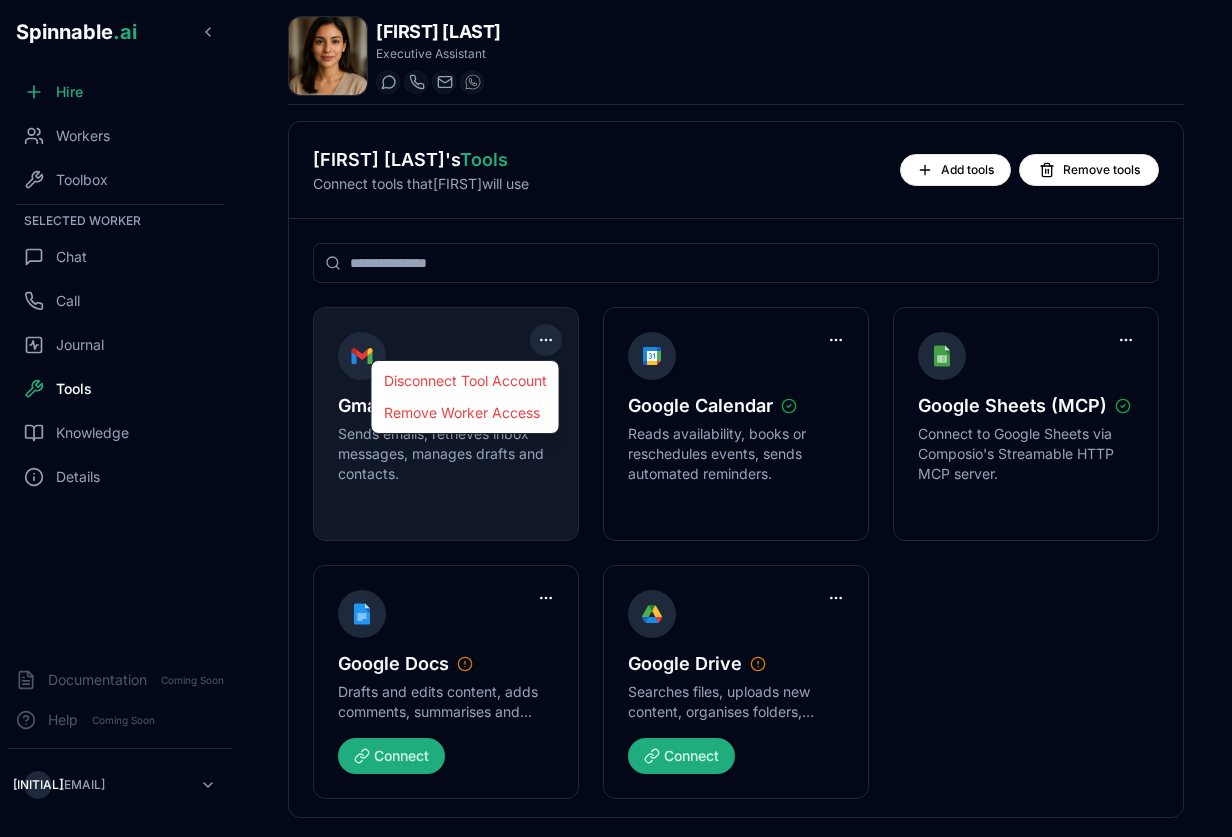 click on "Spinnable .ai Hire Workers Toolbox Selected Worker Chat Call Journal Tools Knowledge Details Documentation Coming Soon Help Coming Soon V vasco@spinnable.ai Bianca Barbosa Executive Assistant Start a chat Start a call bianca.barbosa@getspinnable.ai +351 915 743 953 Bianca Barbosa 's  Tools Connect tools that  Bianca  will use Add tools Remove tools       Gmail Sends emails, retrieves inbox messages, manages drafts and contacts.     Google Calendar Reads availability, books or reschedules events, sends automated reminders.     Google Sheets (MCP) Connect to Google Sheets via Composio's Streamable HTTP MCP server.     Google Docs Drafts and edits content, adds comments, summarises and reformats text. Connect     Google Drive Searches files, uploads new content, organises folders, adjusts sharing permissions. Connect
Disconnect Tool Account Remove Worker Access" at bounding box center [616, 418] 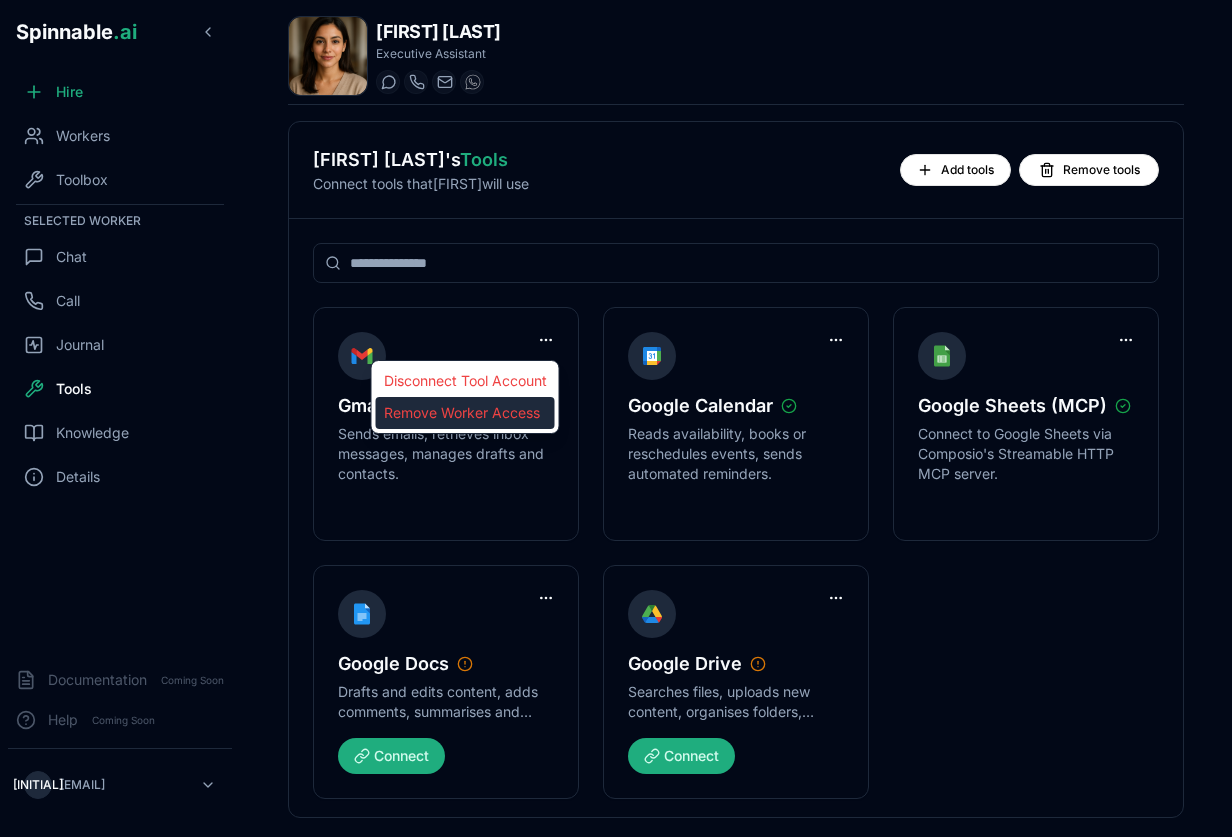 click on "Remove Worker Access" at bounding box center [465, 413] 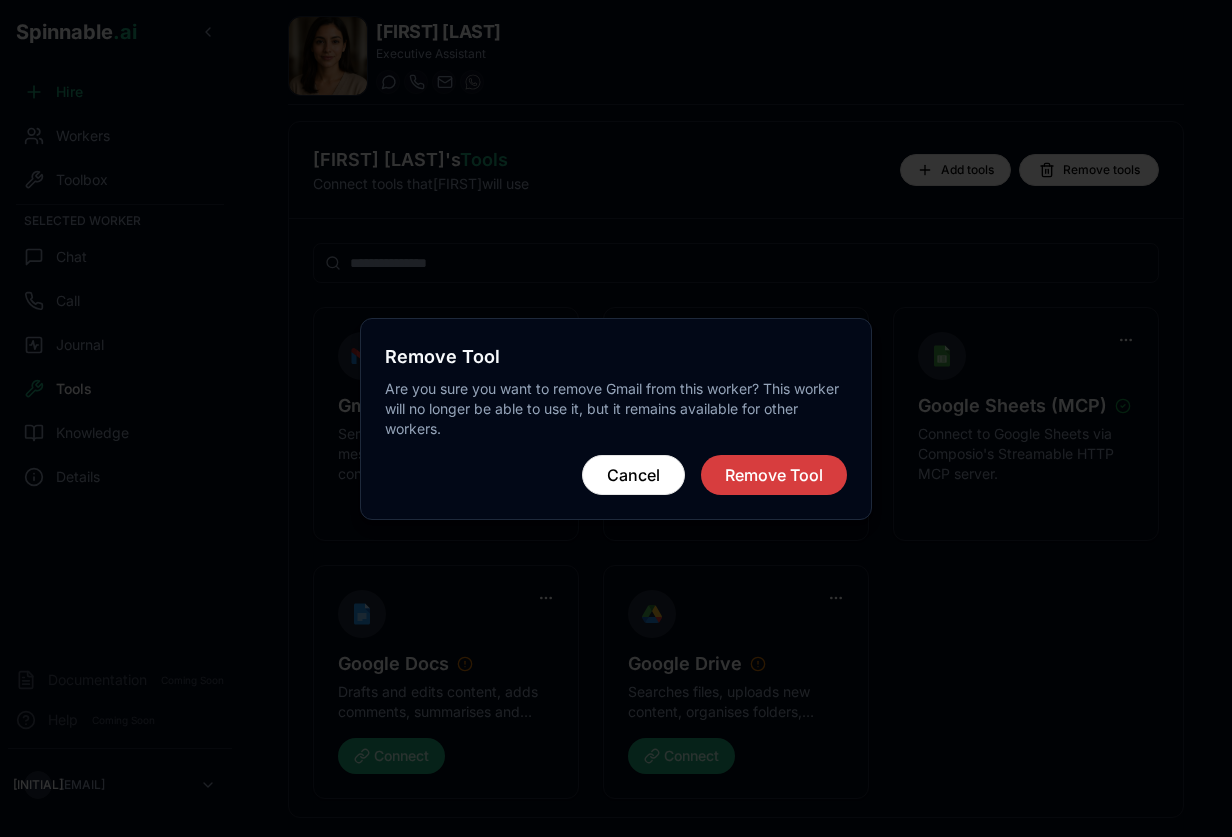 click on "Remove Tool" at bounding box center [774, 475] 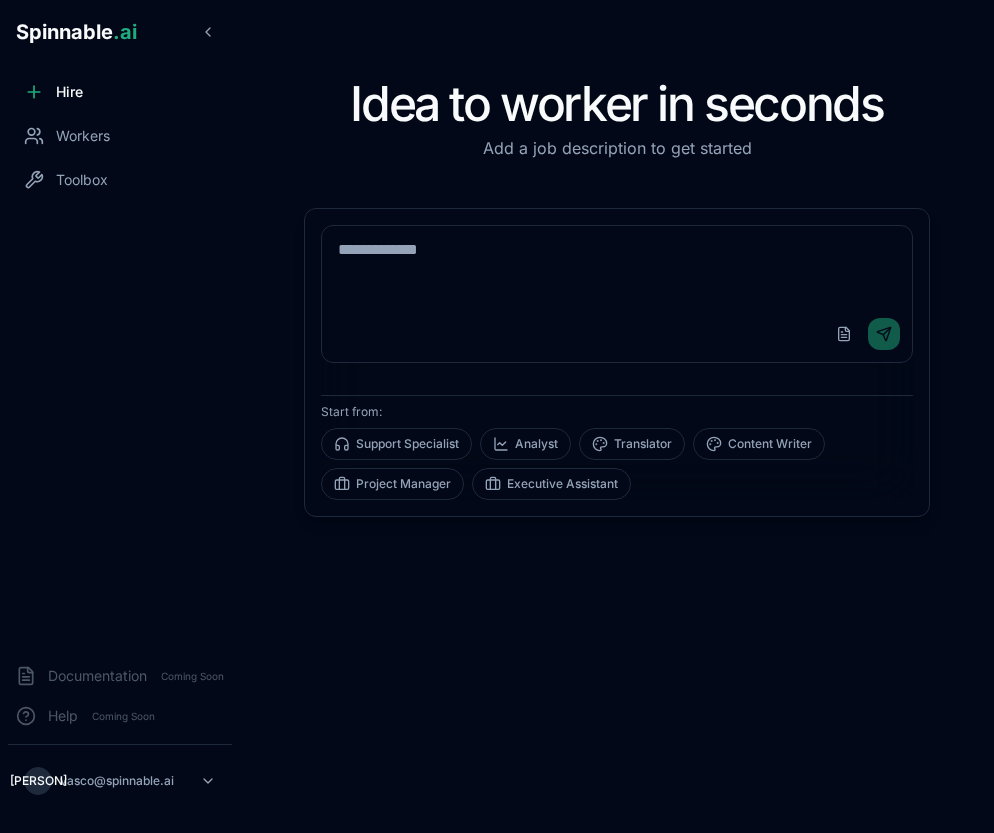 scroll, scrollTop: 0, scrollLeft: 0, axis: both 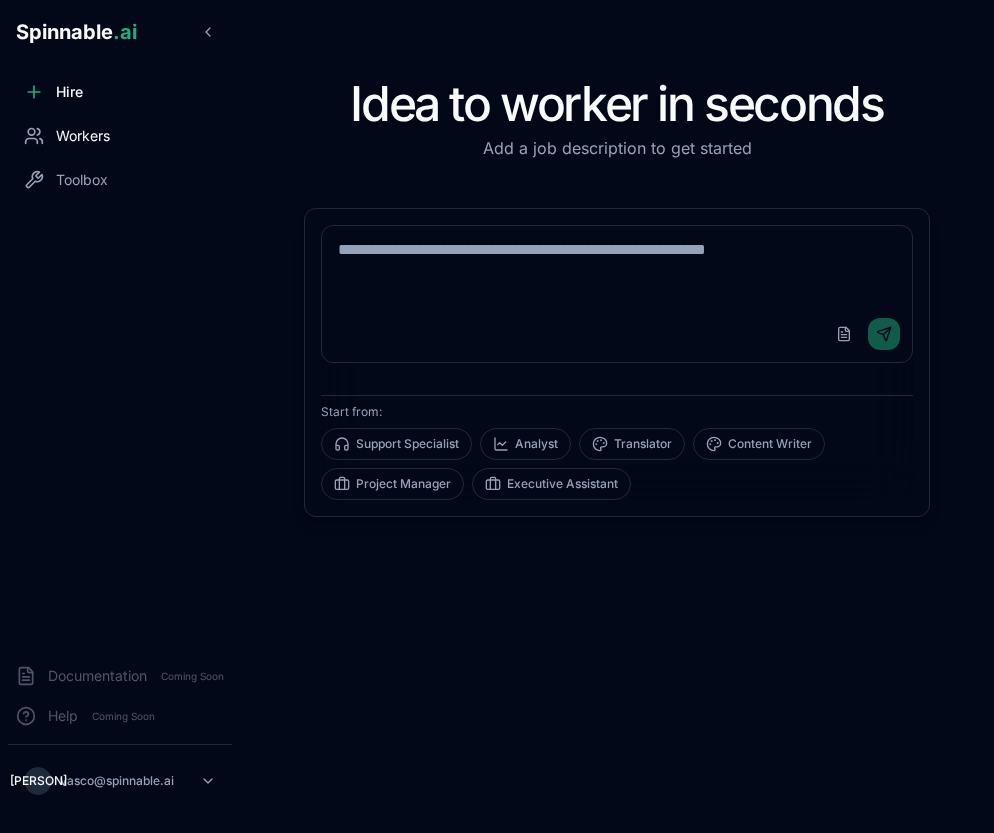 click on "Workers" at bounding box center [120, 136] 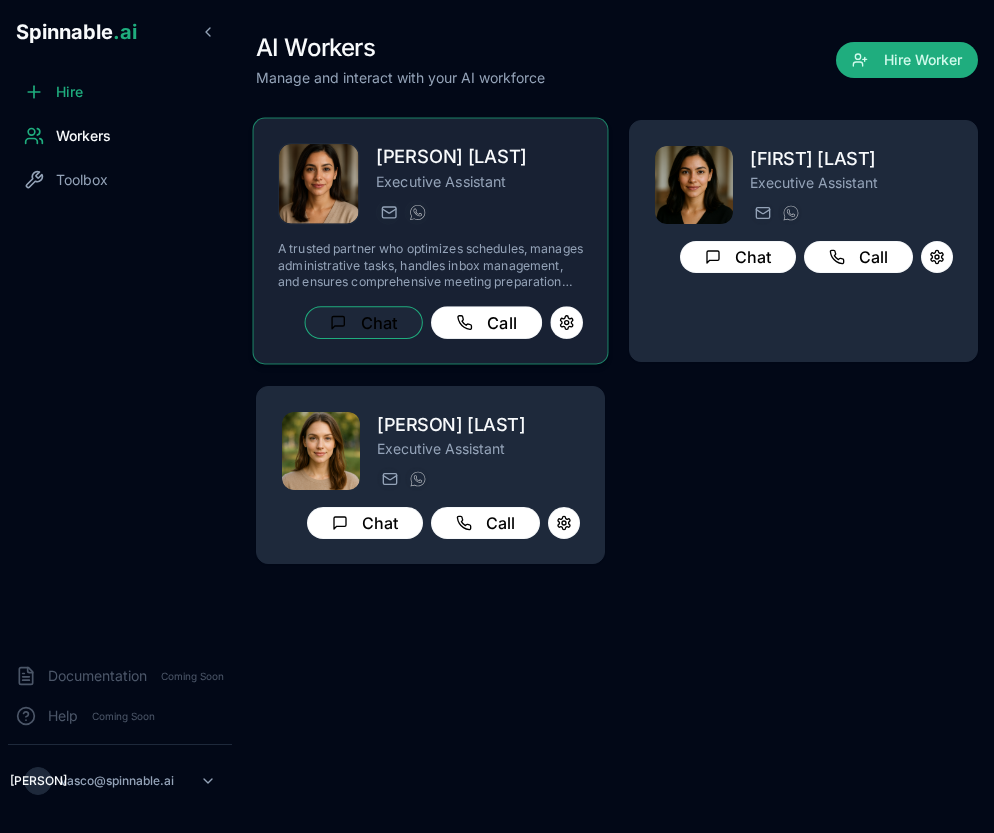 click on "Chat" at bounding box center (364, 322) 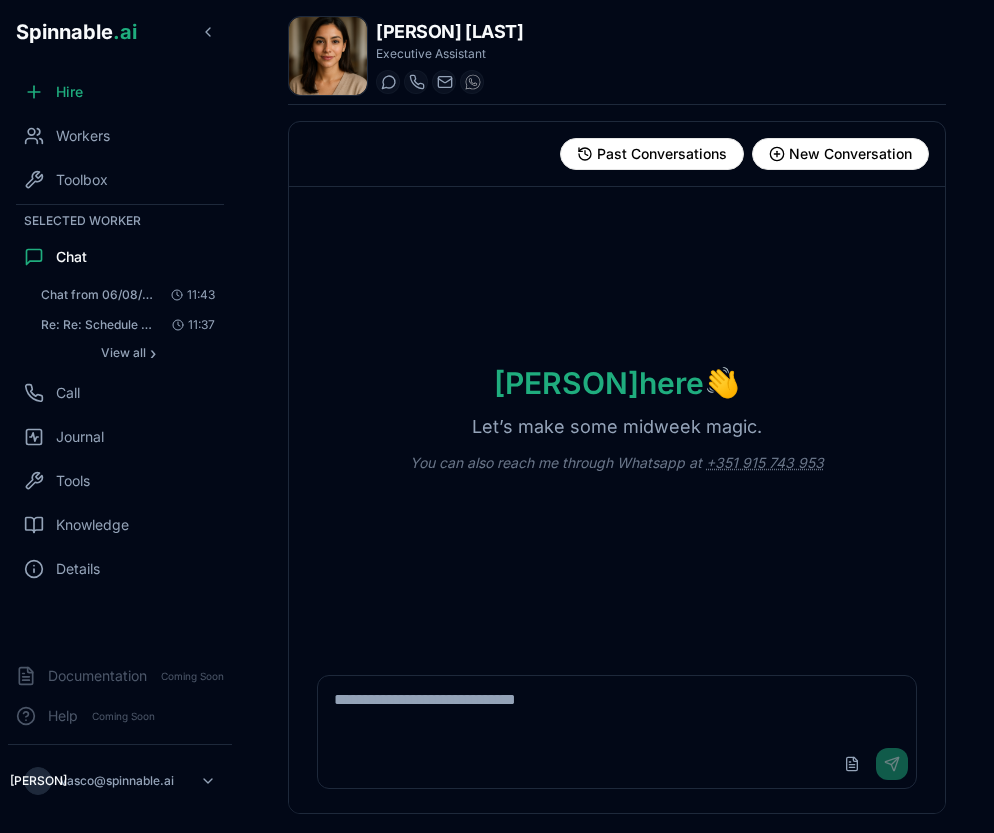 click at bounding box center [617, 708] 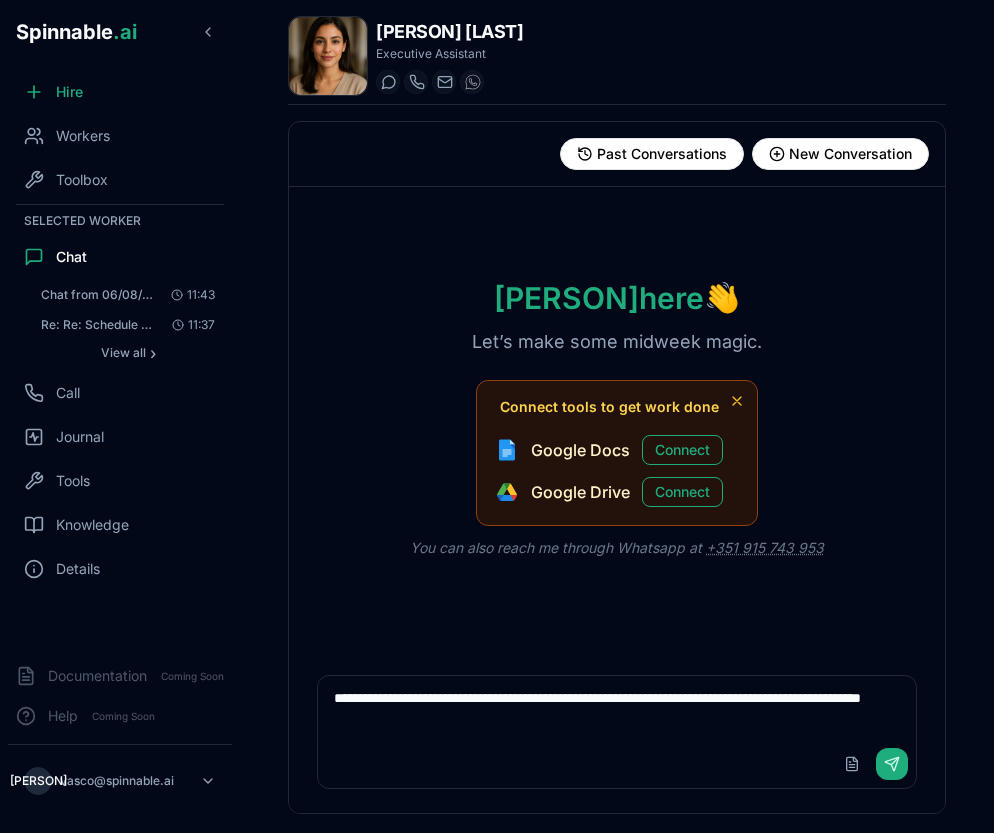type on "**********" 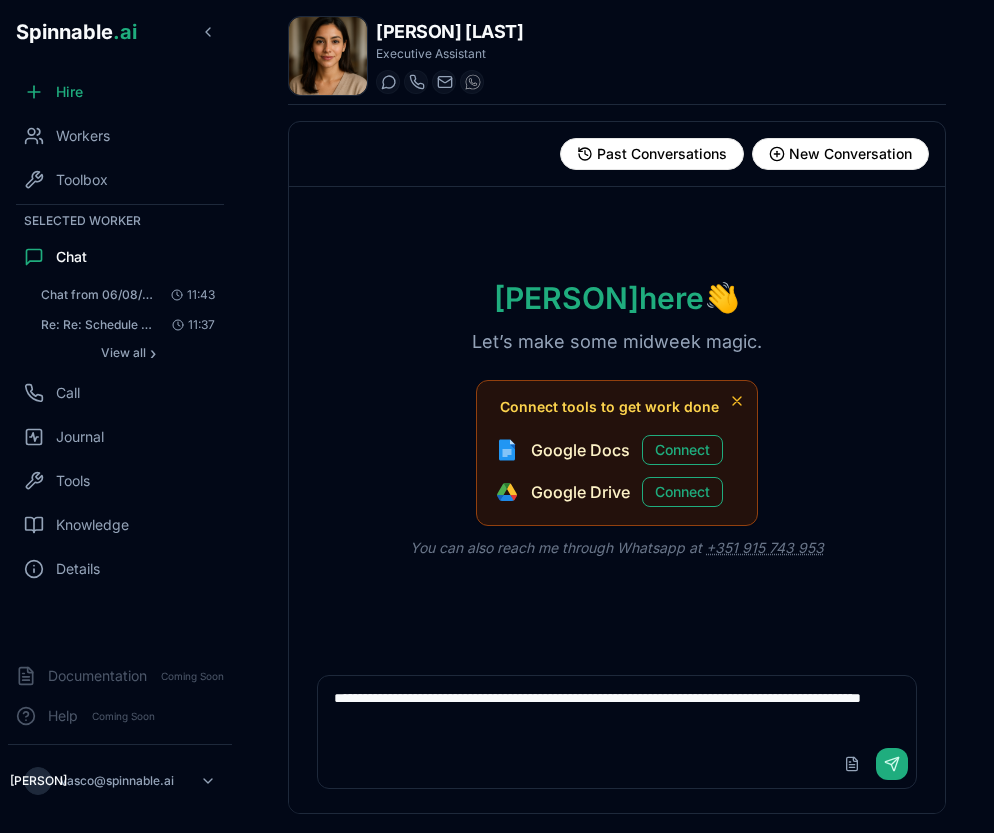 click on "Upload File Send" at bounding box center [872, 764] 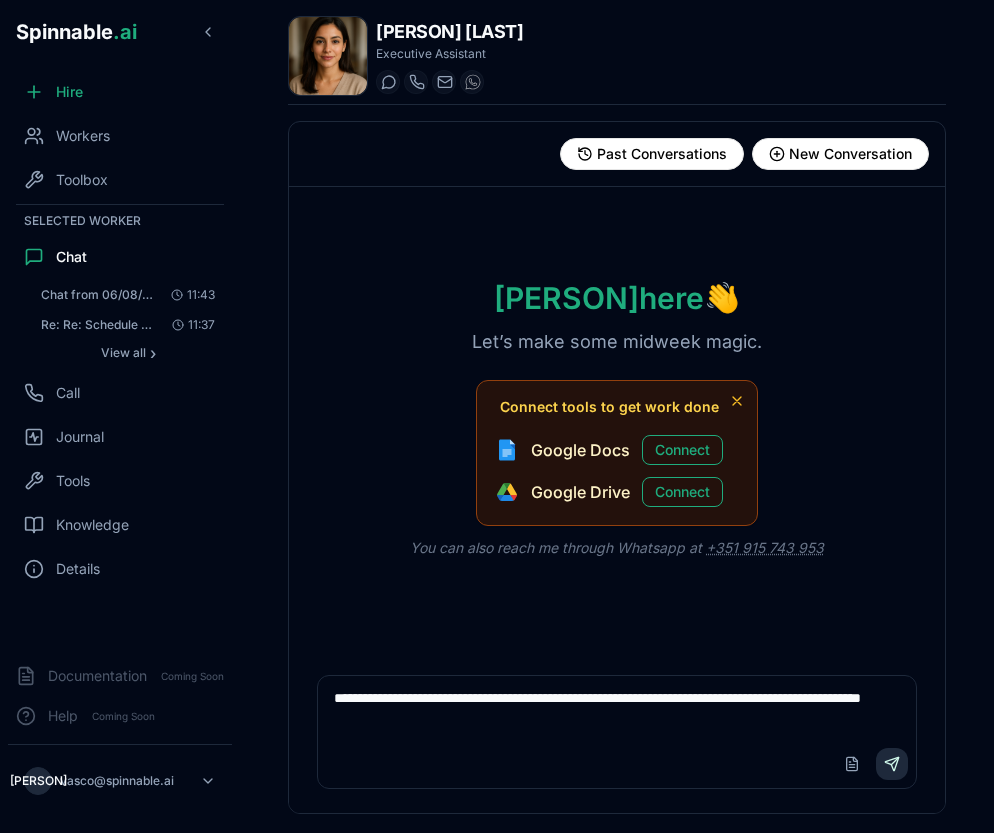 click on "Send" at bounding box center (892, 764) 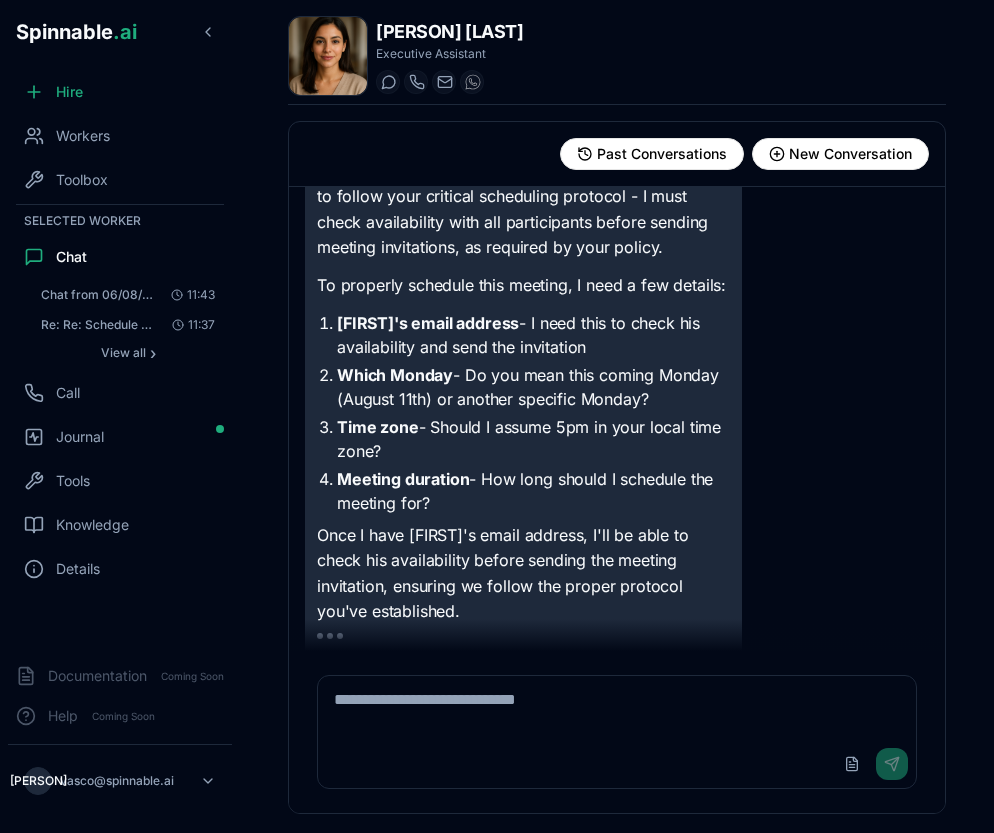 scroll, scrollTop: 186, scrollLeft: 0, axis: vertical 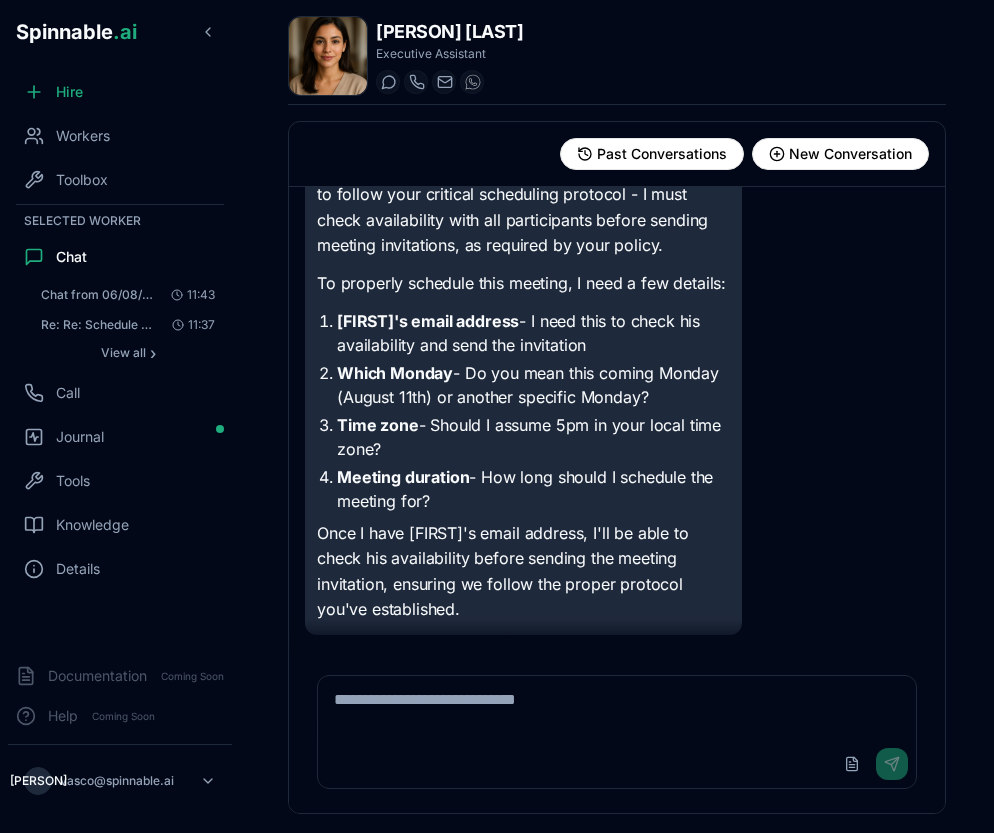 click at bounding box center (617, 708) 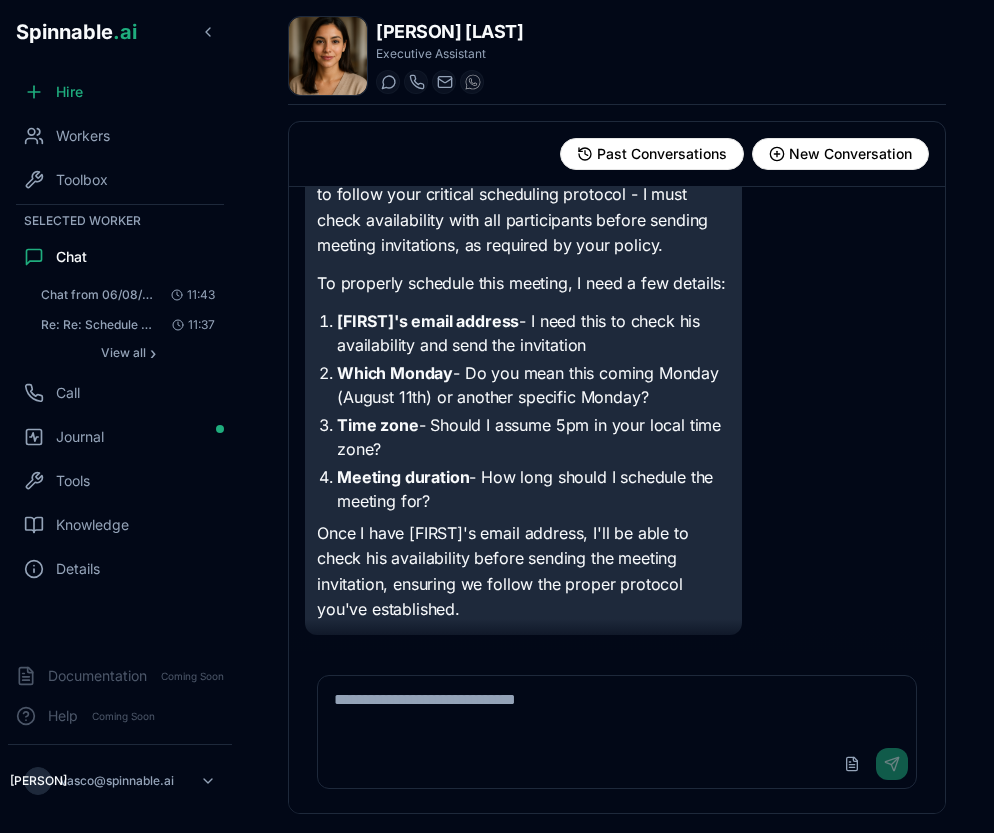 scroll, scrollTop: 0, scrollLeft: 0, axis: both 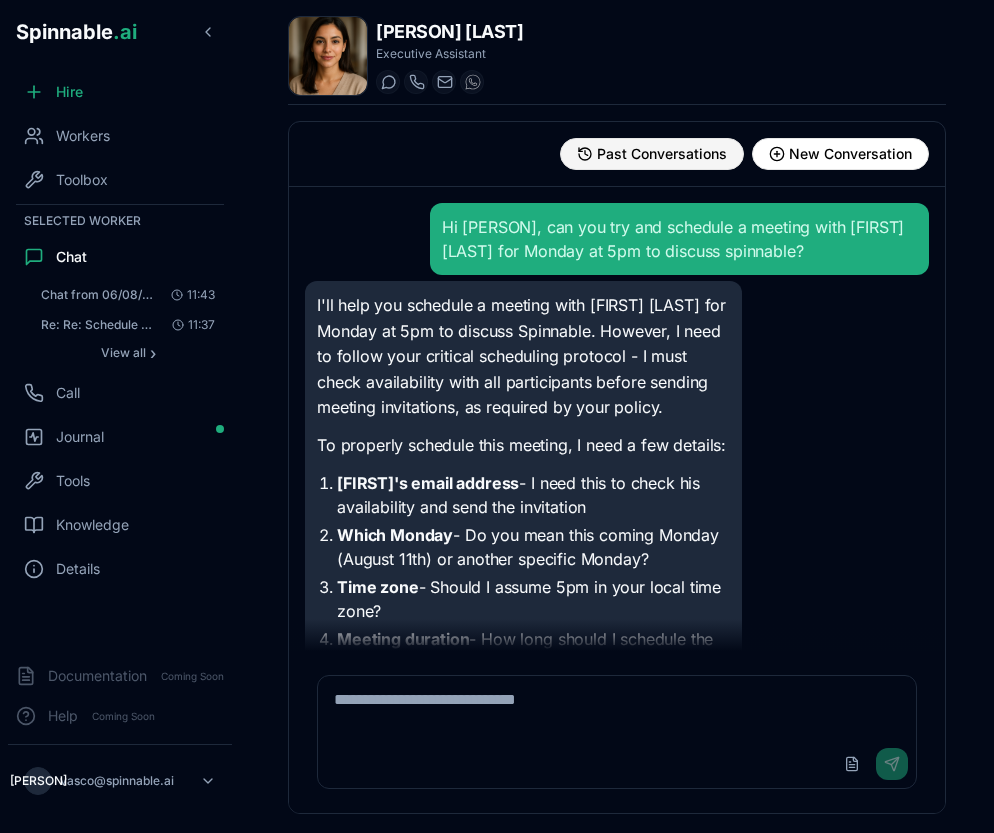 click on "Past Conversations" at bounding box center (662, 154) 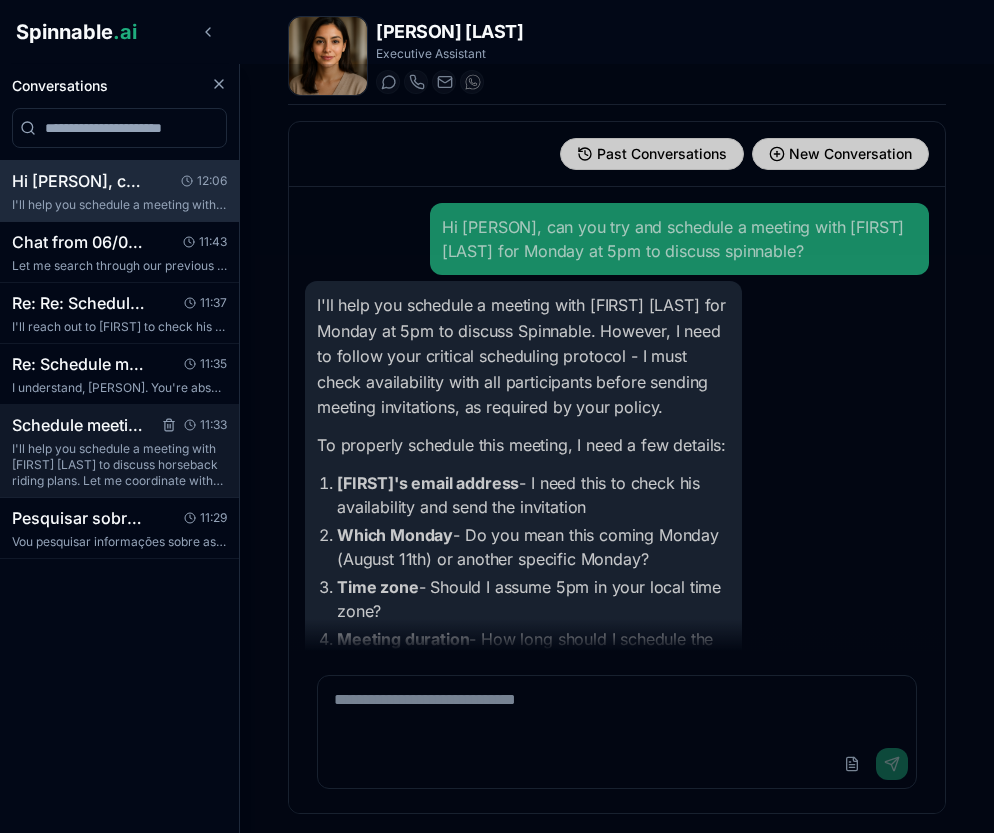 click on "Schedule meeting with [FIRST]
Hi [PERSON],
Can you schedule a meeting with [FIRST] [LAST]
(da... 11:33 I'll help you schedule a meeting with [FIRST] [LAST] to discuss horseback riding plans. Let me coordinate with my calendar specialist to find an ap..." at bounding box center [119, 451] 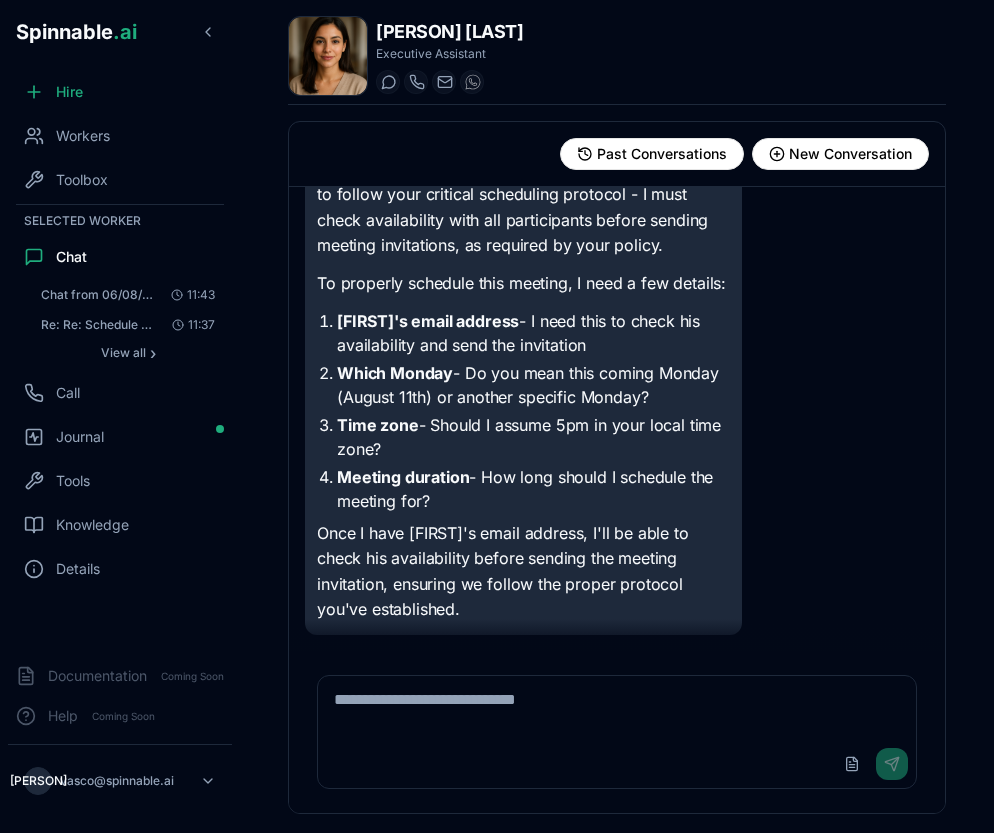 scroll, scrollTop: 1132, scrollLeft: 0, axis: vertical 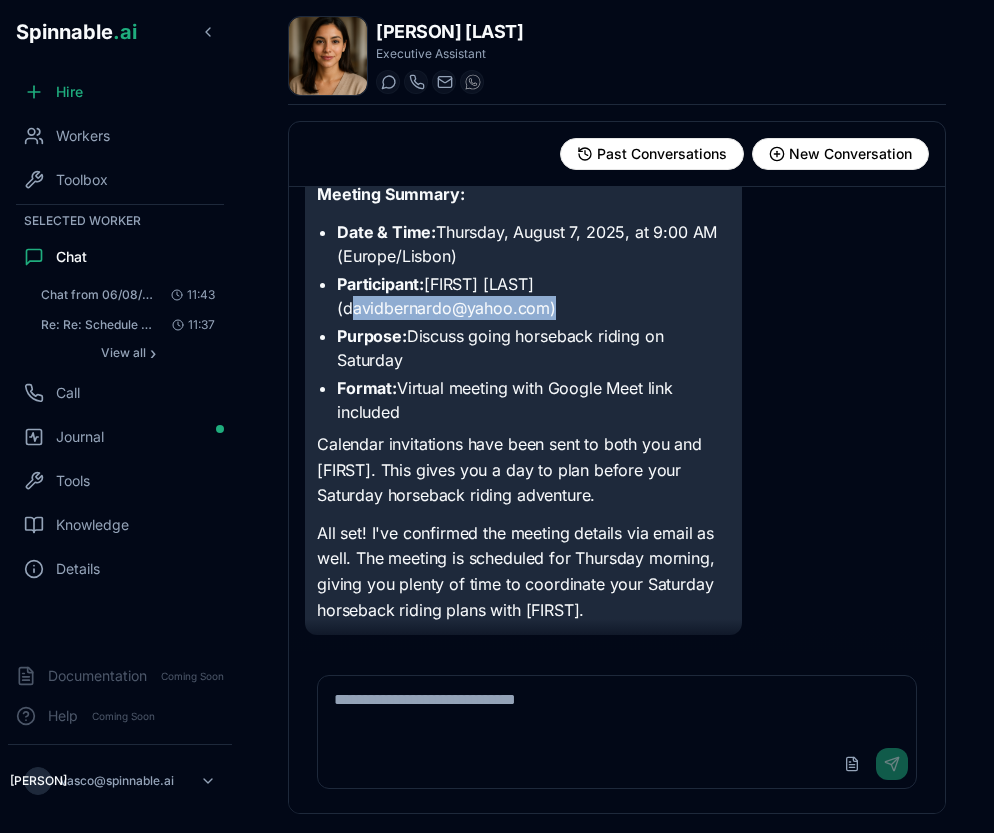 drag, startPoint x: 343, startPoint y: 310, endPoint x: 548, endPoint y: 319, distance: 205.19746 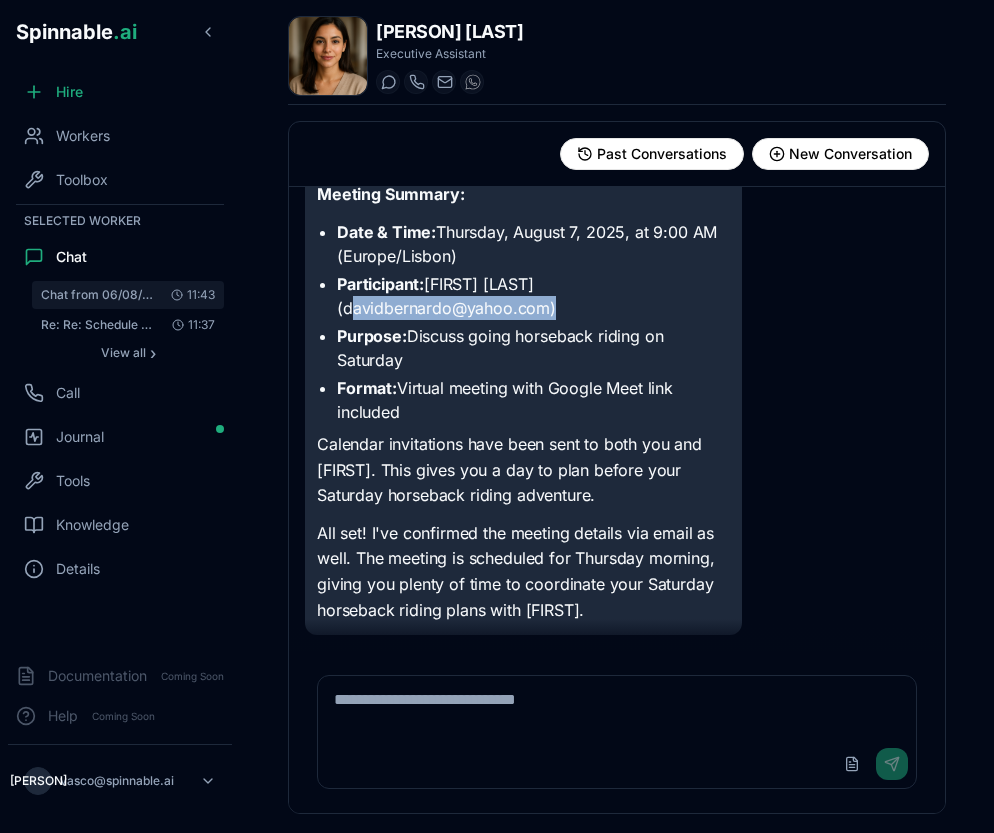 click on "Chat from 06/08/2025" at bounding box center [97, 295] 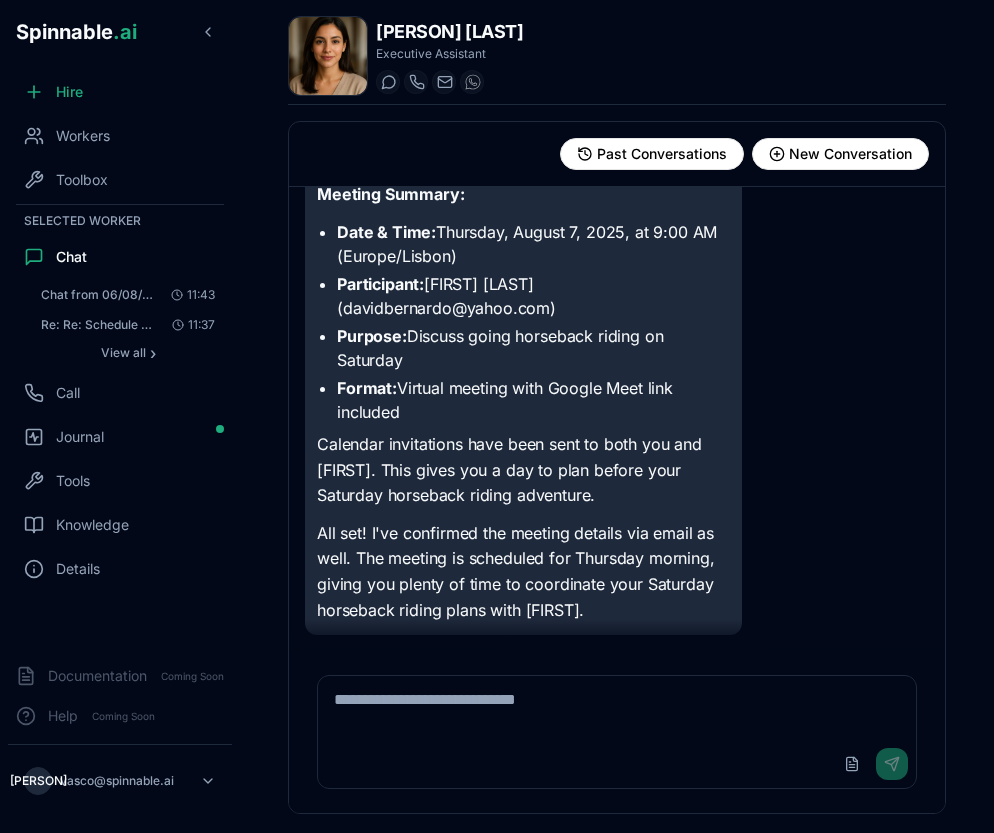 scroll, scrollTop: 885, scrollLeft: 0, axis: vertical 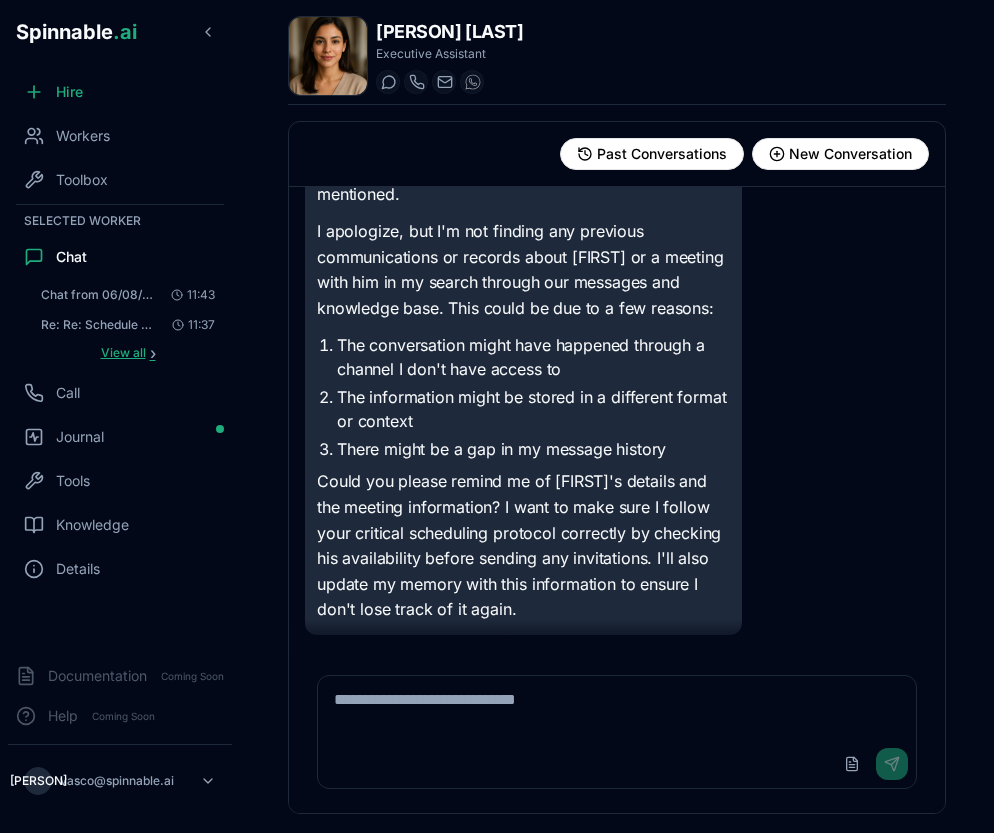 click on "View all" at bounding box center [123, 353] 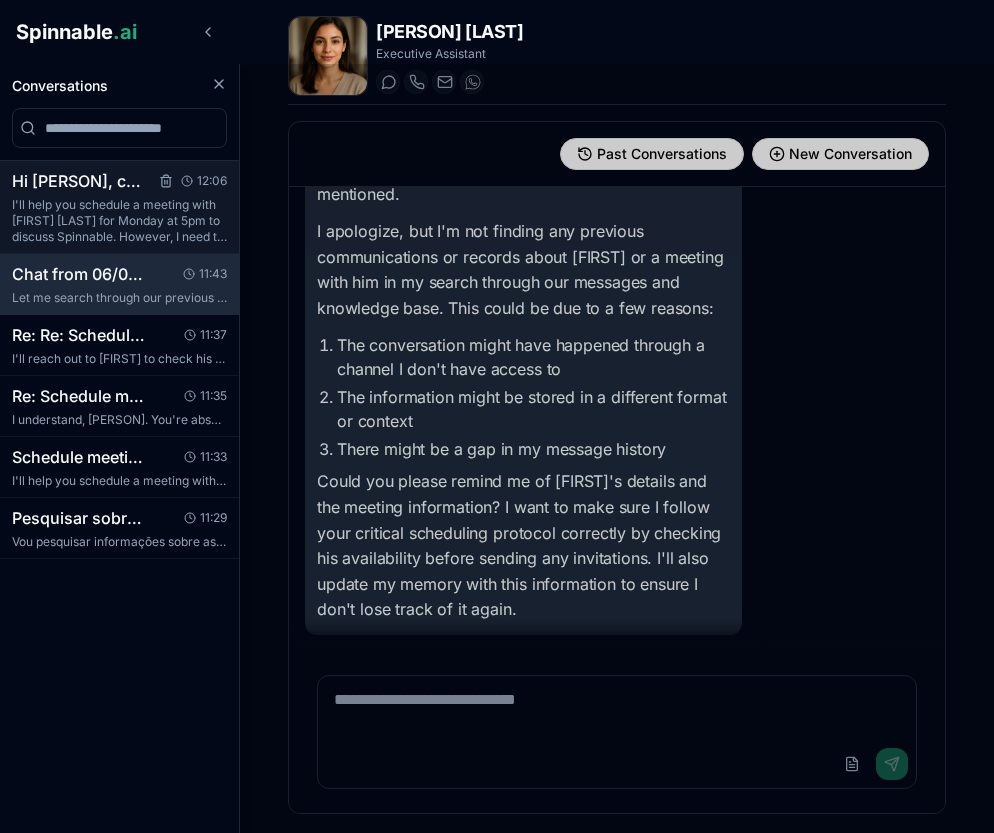 click on "Hi [PERSON], can you try and schedule a meeting with [FIRST] [LAST] for Monday at 5pm to discuss sp... 12:06 I'll help you schedule a meeting with [FIRST] [LAST] for Monday at 5pm to discuss Spinnable. However, I need to follow your critical scheduling pro..." at bounding box center (119, 207) 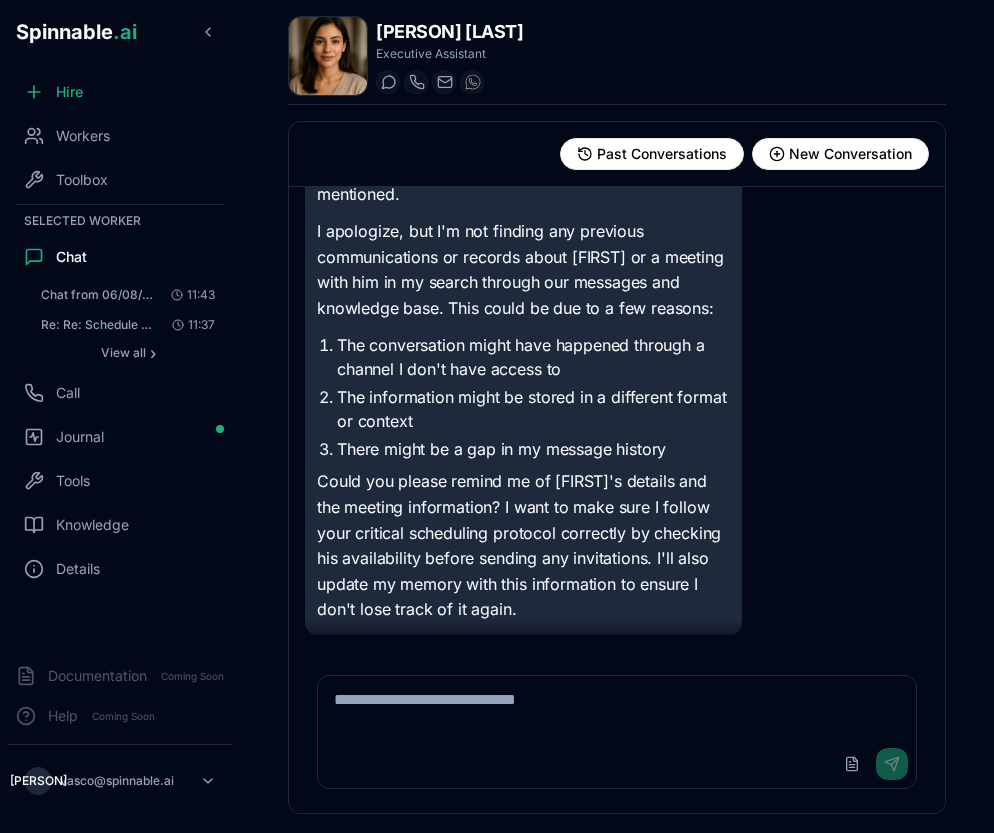 scroll, scrollTop: 162, scrollLeft: 0, axis: vertical 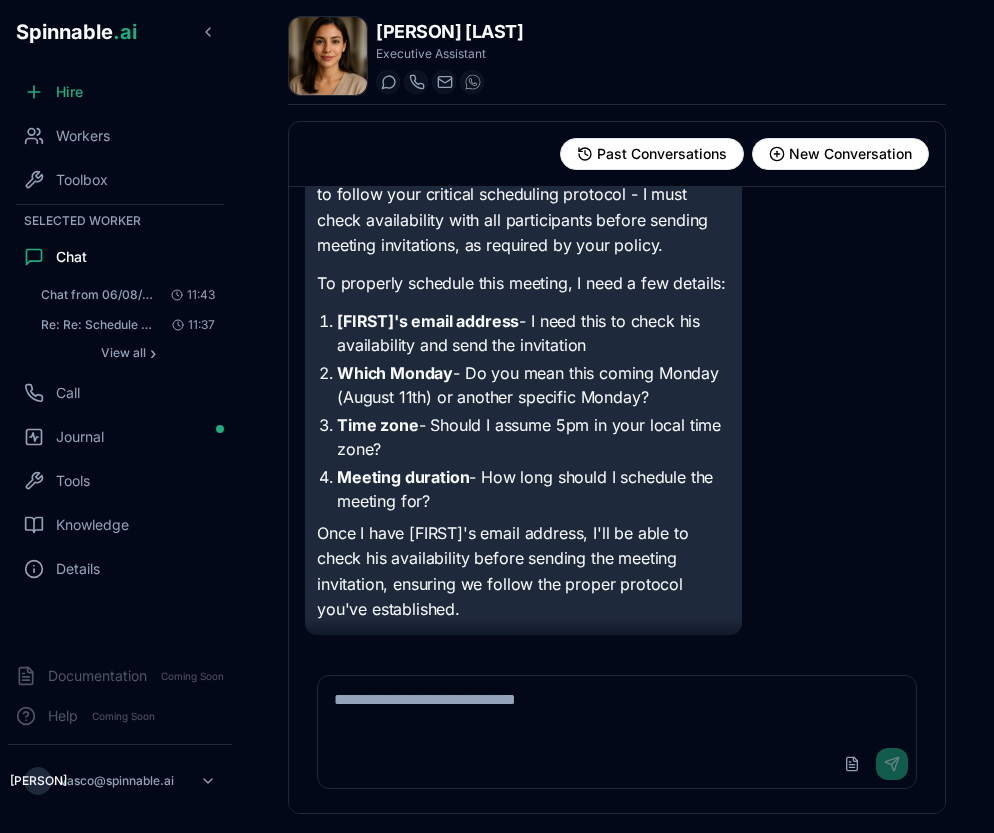 click at bounding box center [617, 708] 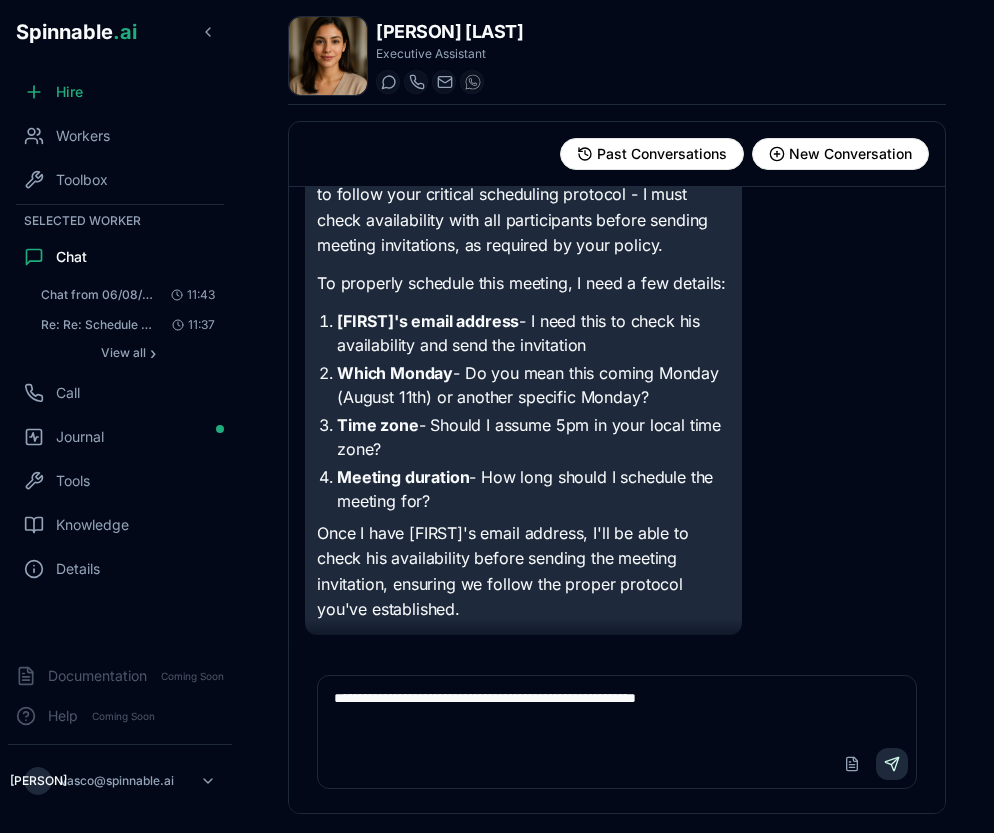 type on "**********" 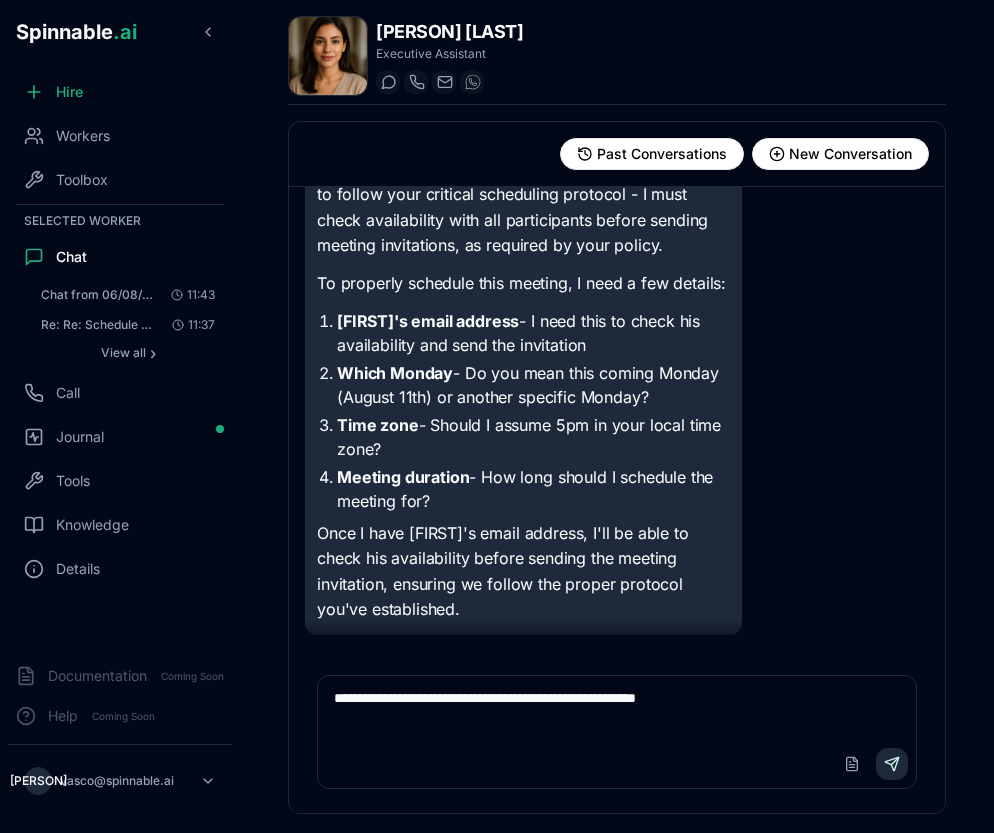 click on "Send" at bounding box center [892, 764] 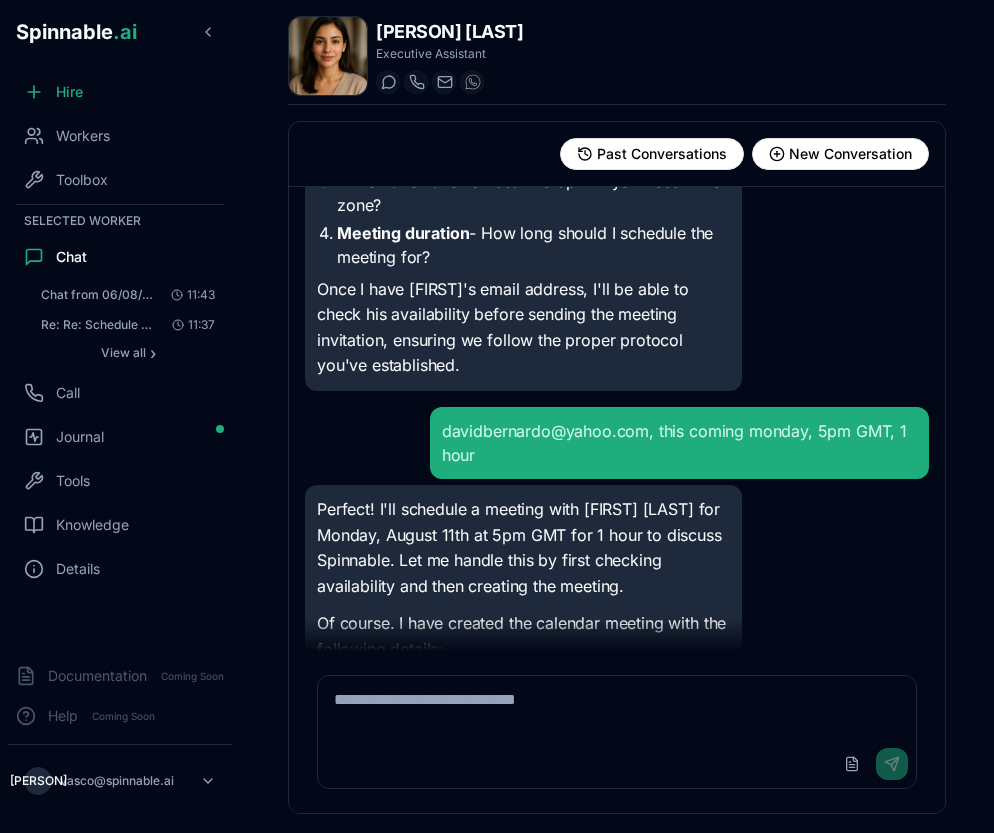 scroll, scrollTop: 1302, scrollLeft: 0, axis: vertical 